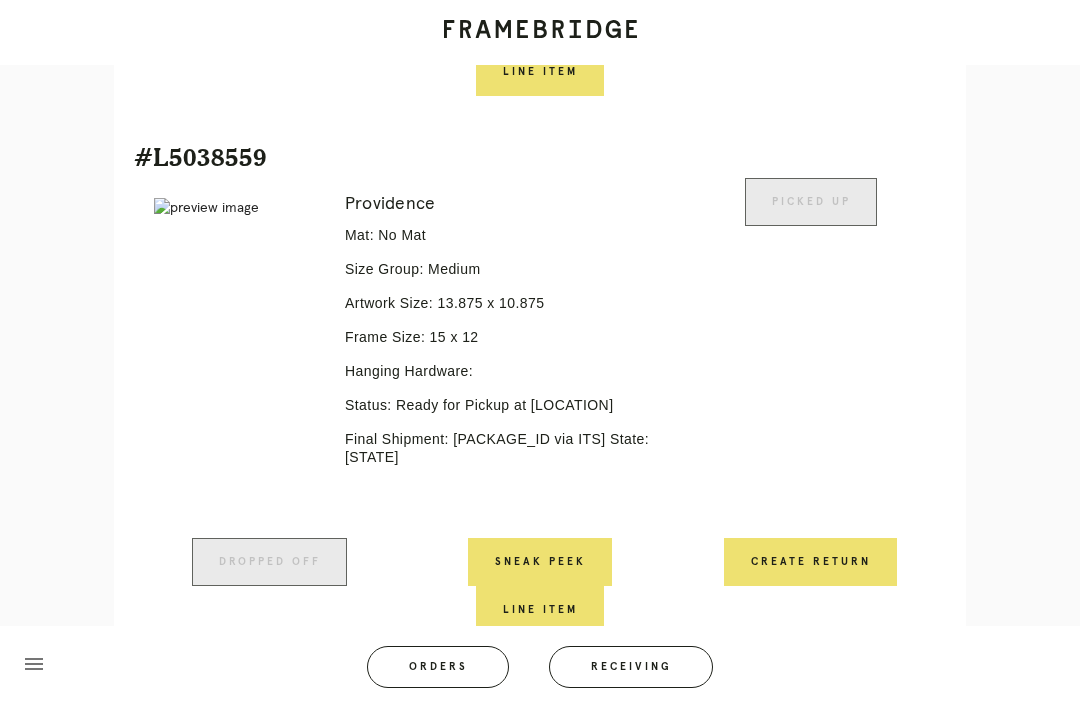 click on "Orders" at bounding box center [438, 667] 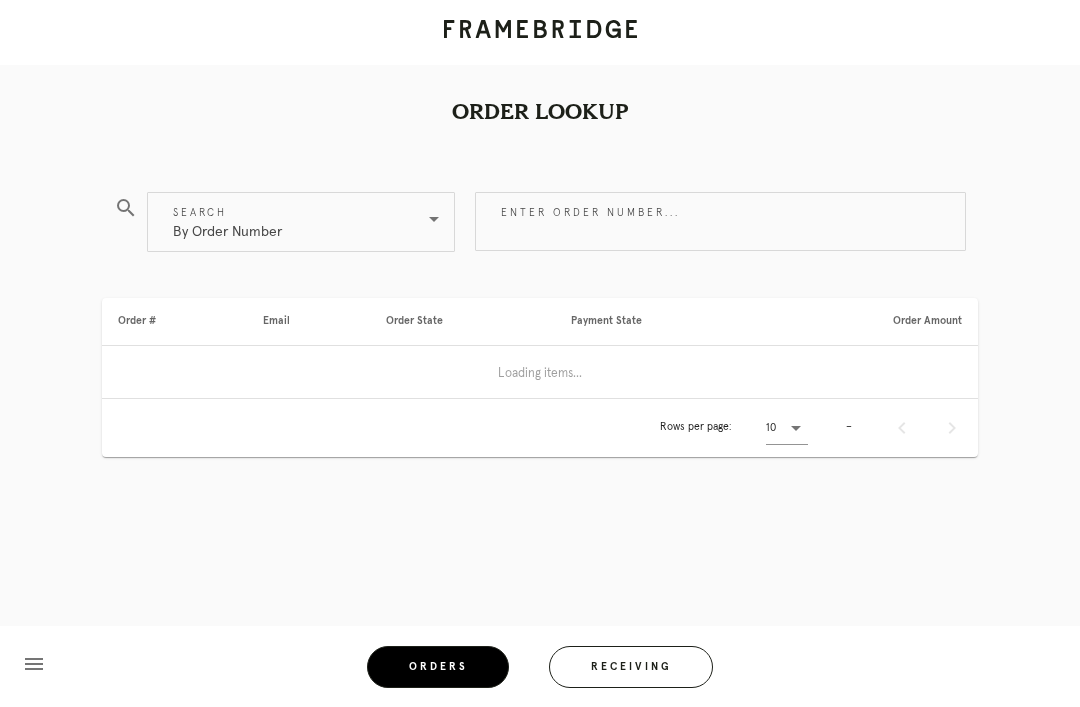 click on "Receiving" at bounding box center [631, 667] 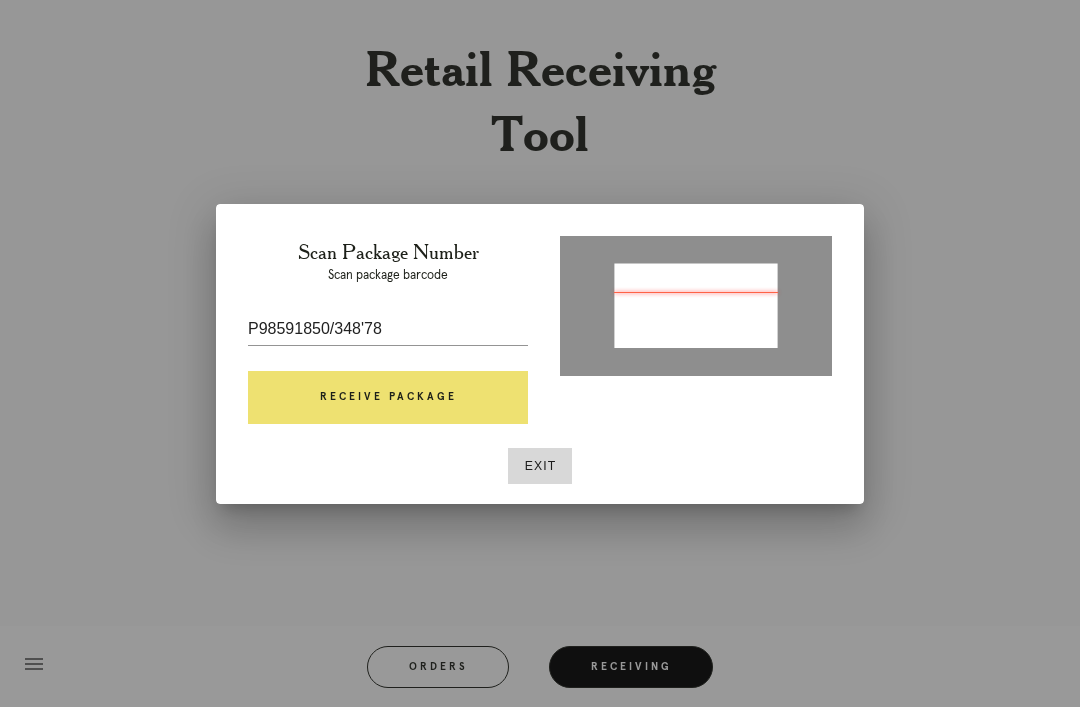 type on "P985918500348578" 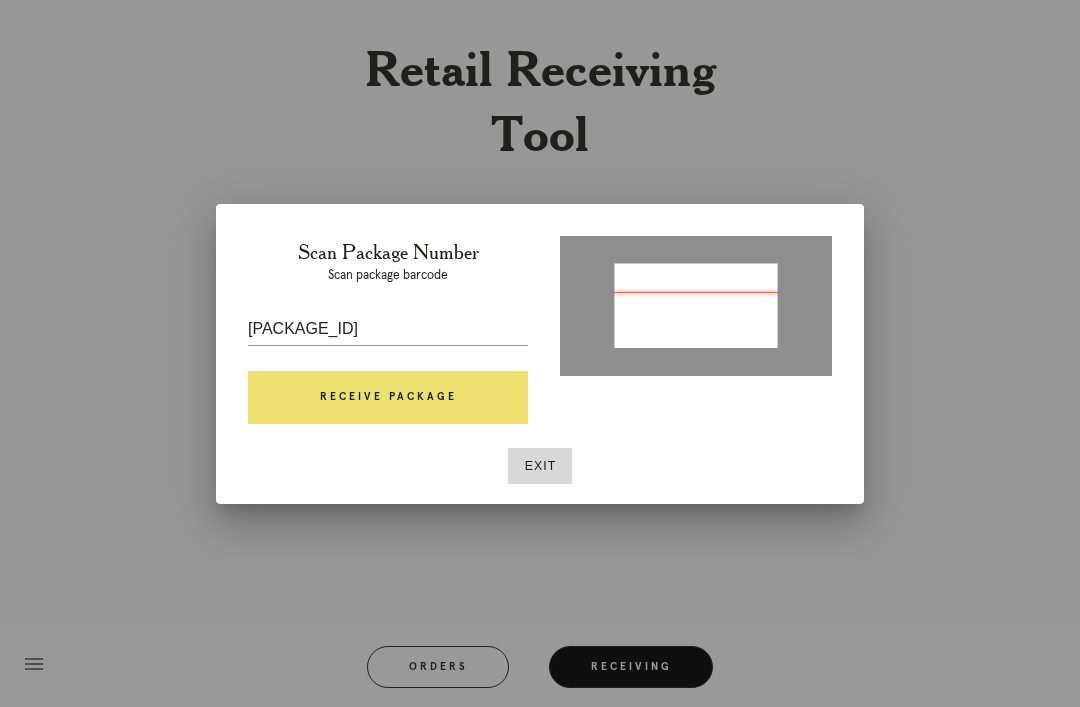 click on "Receive Package" at bounding box center (388, 398) 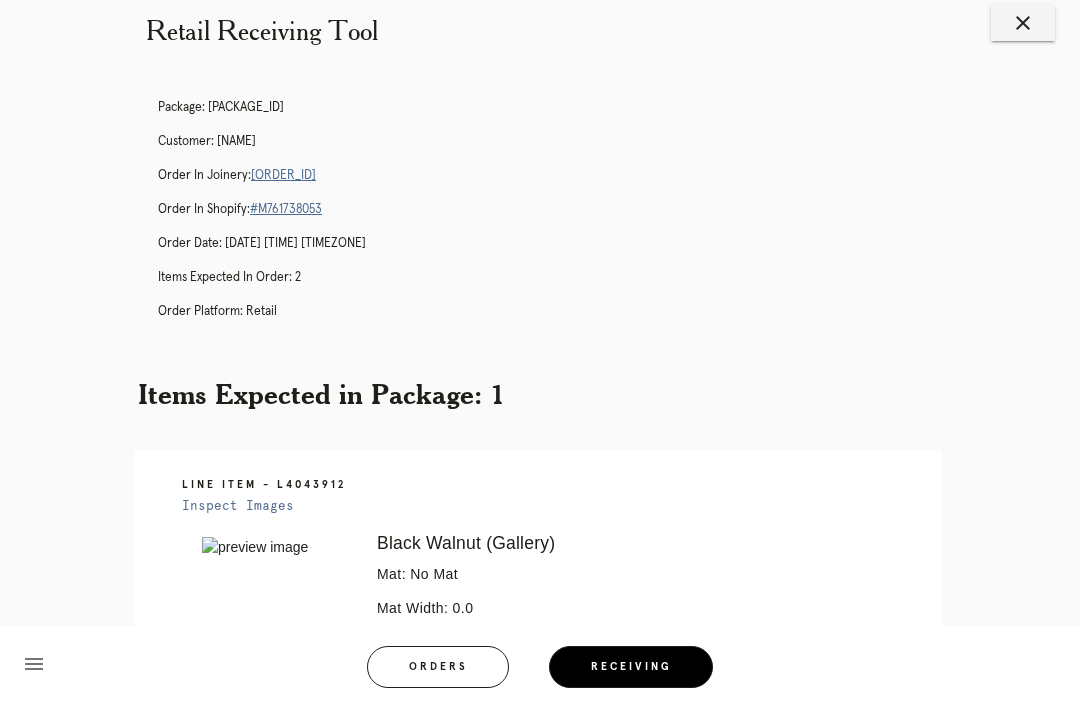 scroll, scrollTop: 0, scrollLeft: 0, axis: both 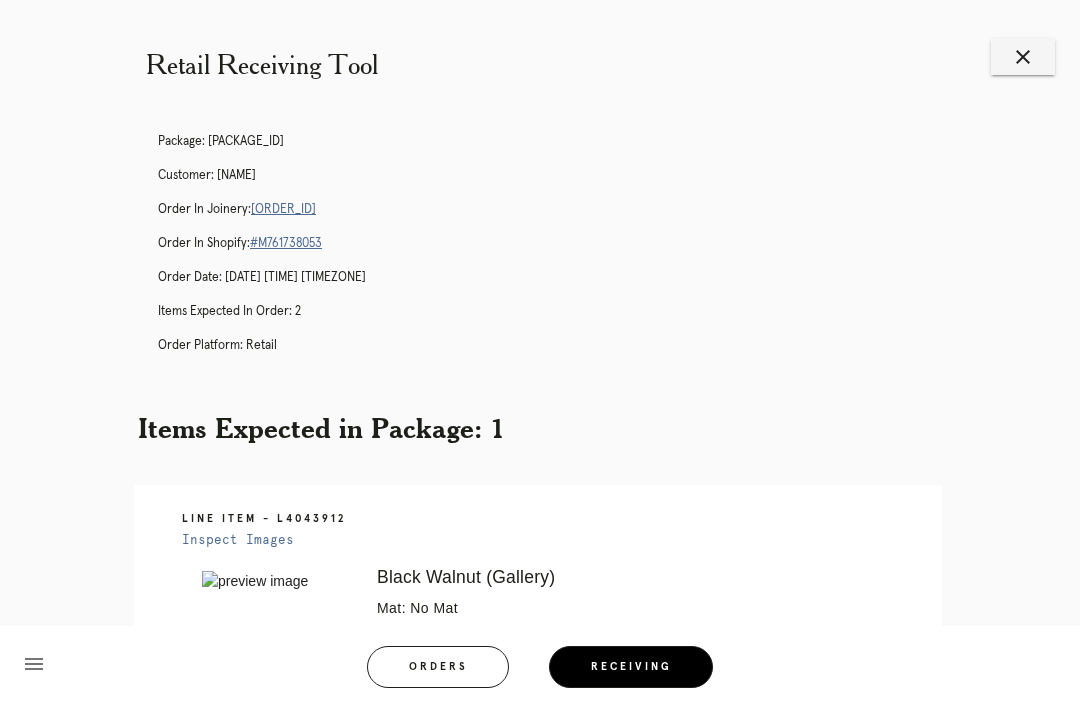 click on "R458344754" at bounding box center [283, 209] 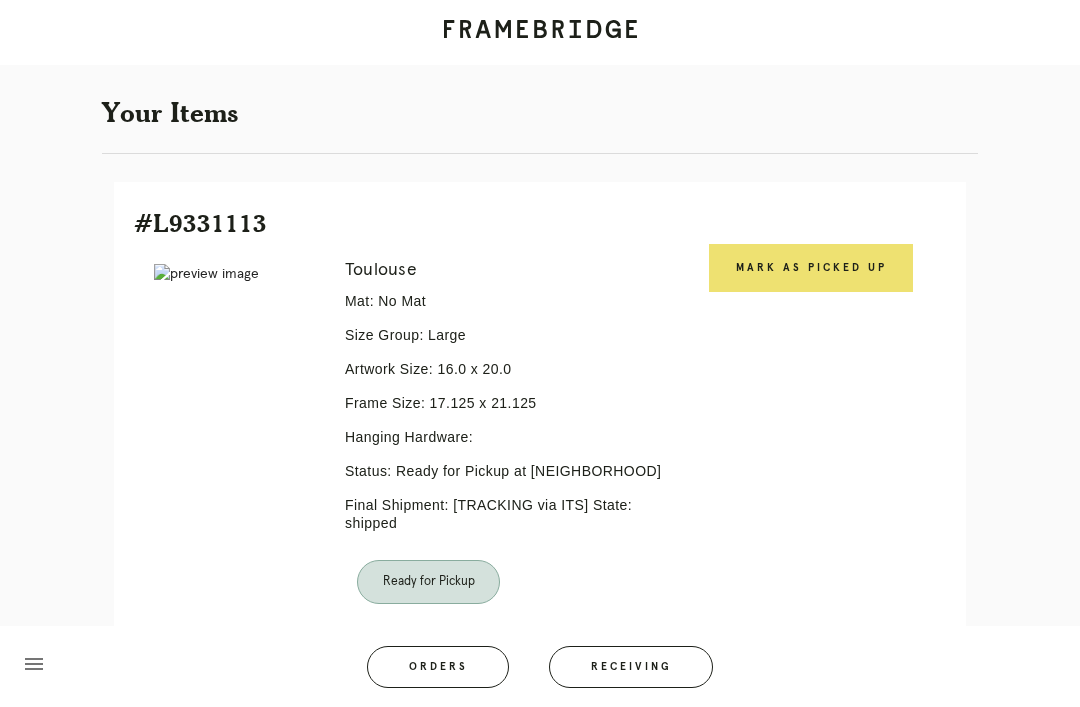 scroll, scrollTop: 354, scrollLeft: 0, axis: vertical 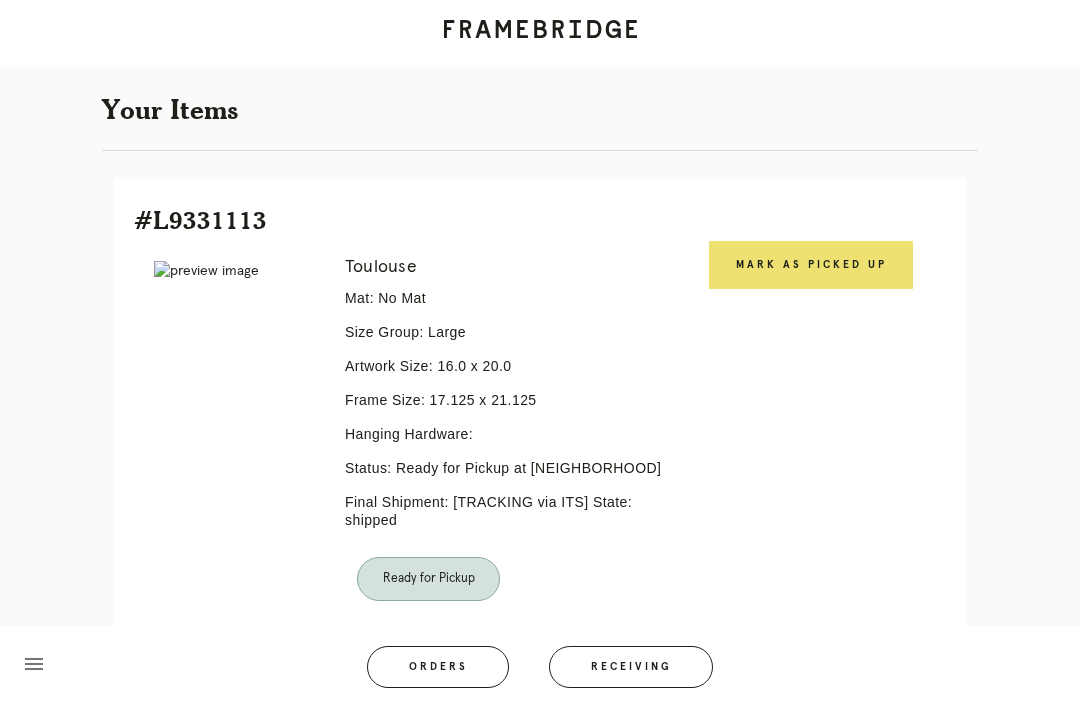 click on "Mark as Picked Up" at bounding box center (811, 265) 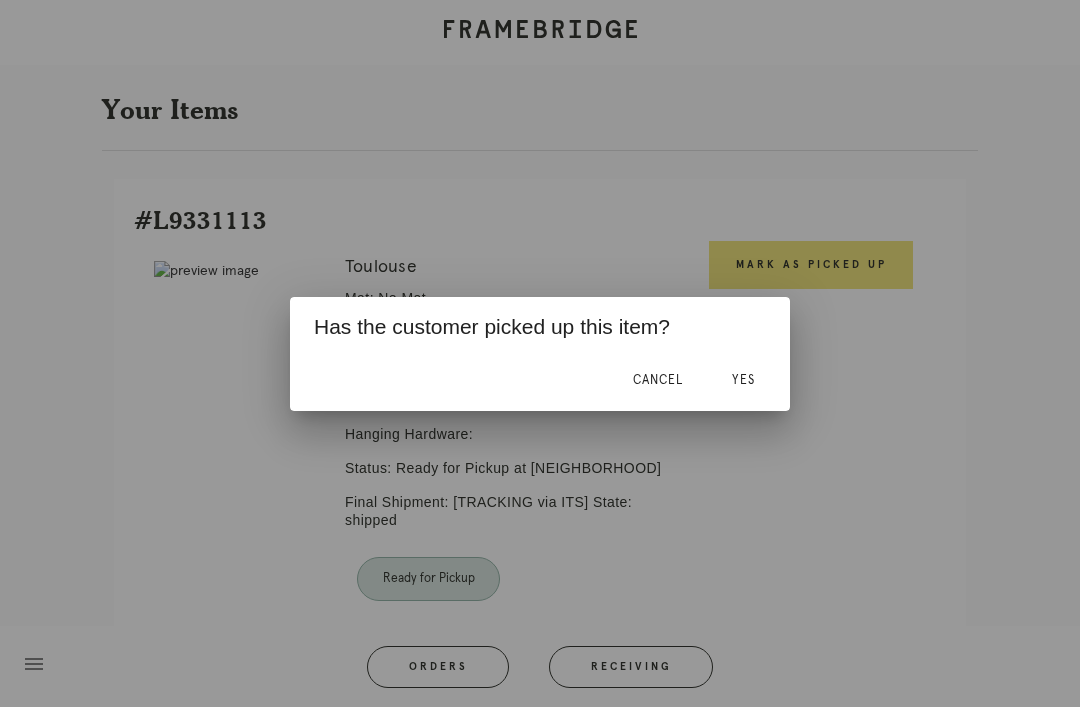 click on "Yes" at bounding box center (743, 381) 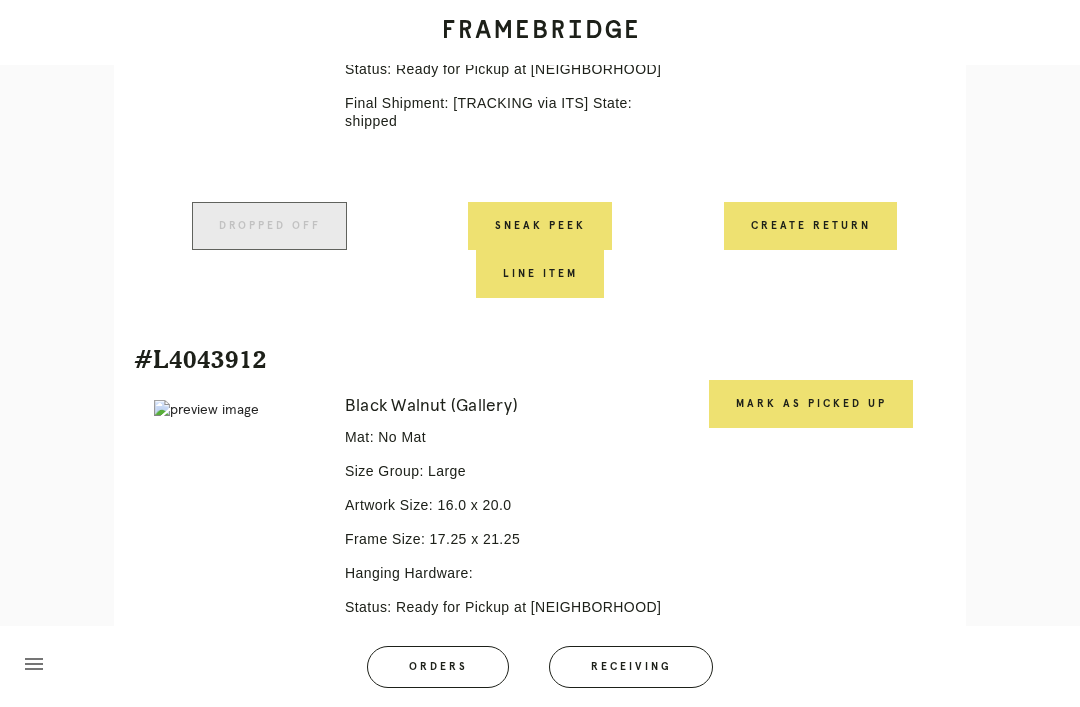 scroll, scrollTop: 782, scrollLeft: 0, axis: vertical 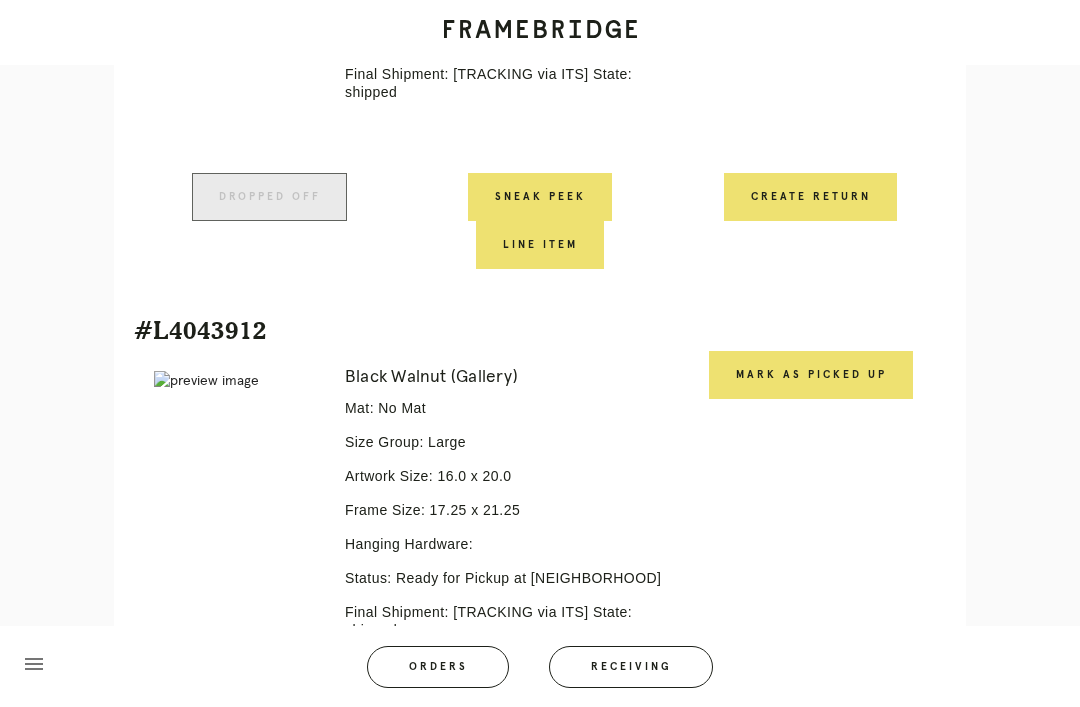 click on "Mark as Picked Up" at bounding box center [811, 375] 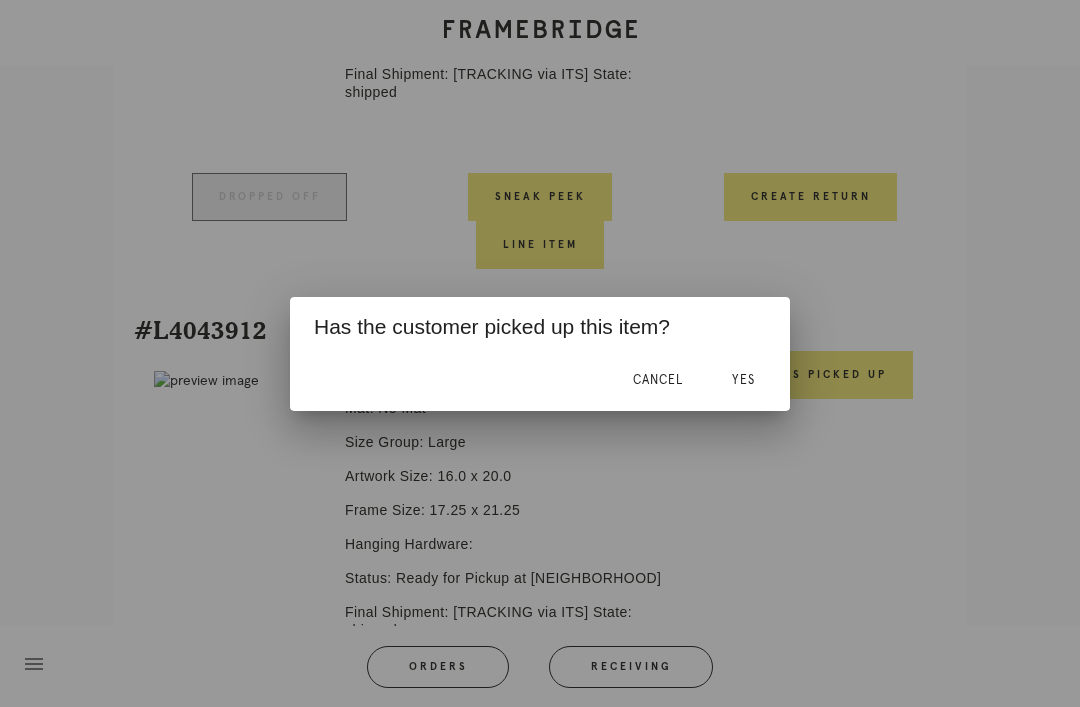 click on "Yes" at bounding box center (743, 381) 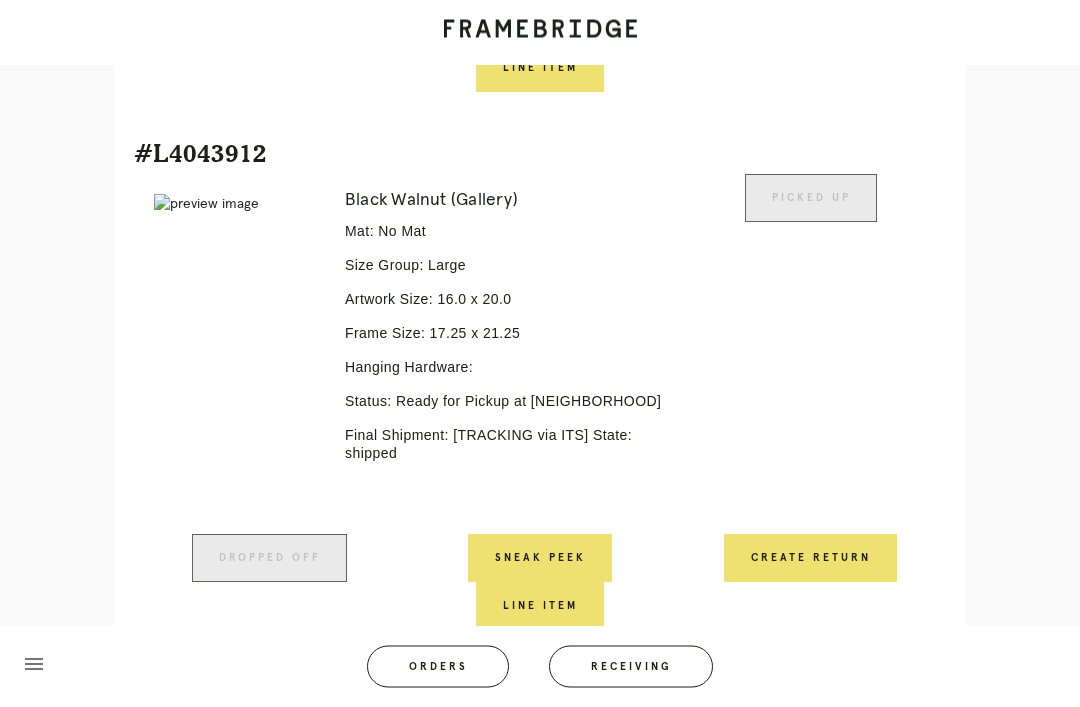 scroll, scrollTop: 970, scrollLeft: 0, axis: vertical 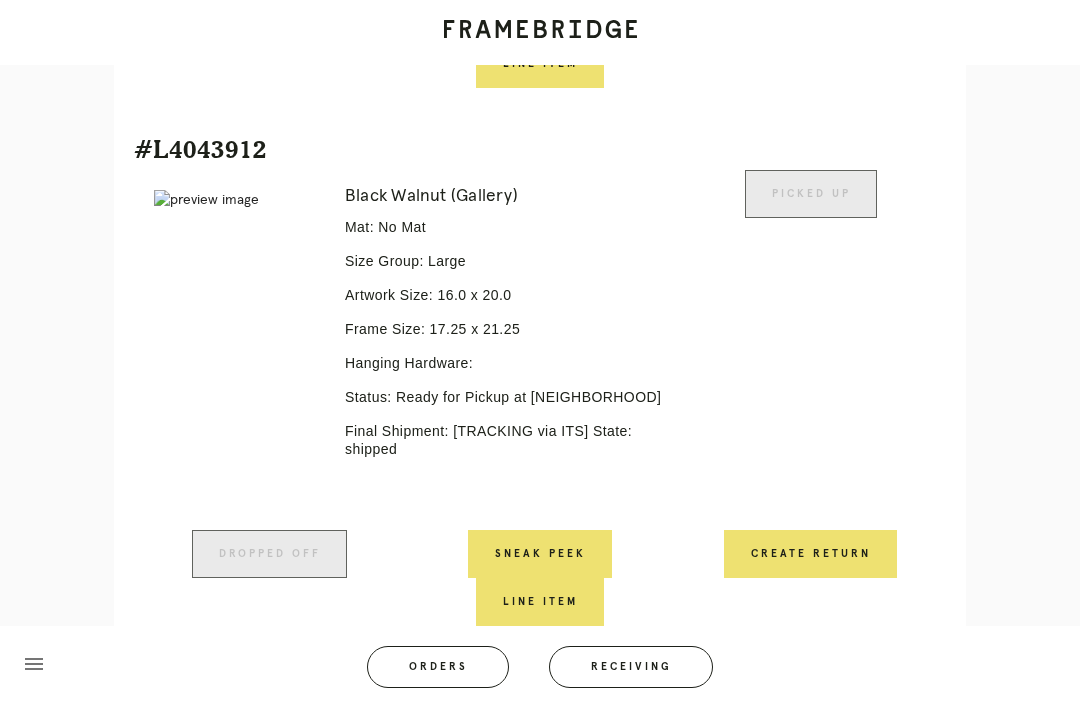 click on "Receiving" at bounding box center [631, 667] 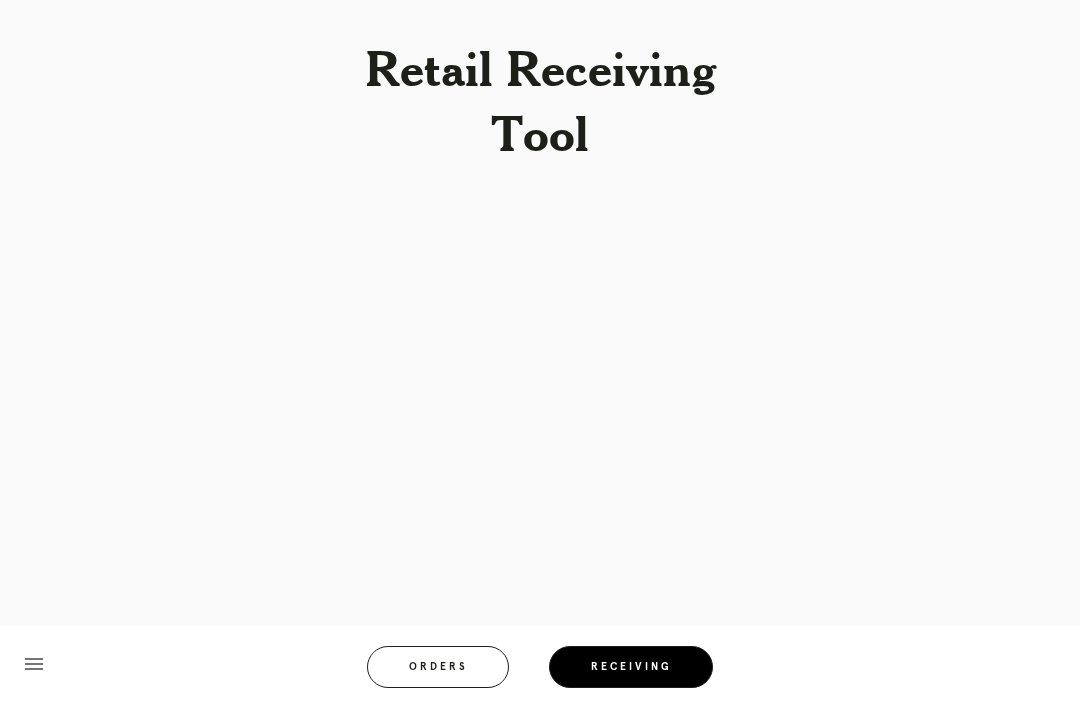 scroll, scrollTop: 64, scrollLeft: 0, axis: vertical 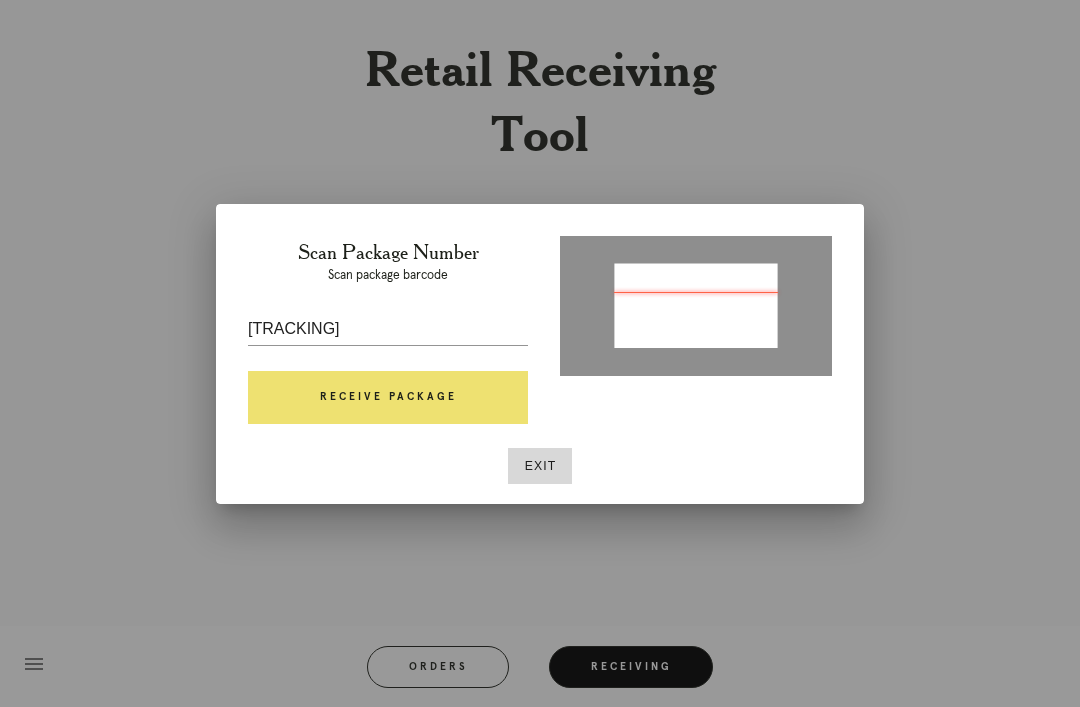 type on "[TRACKING]" 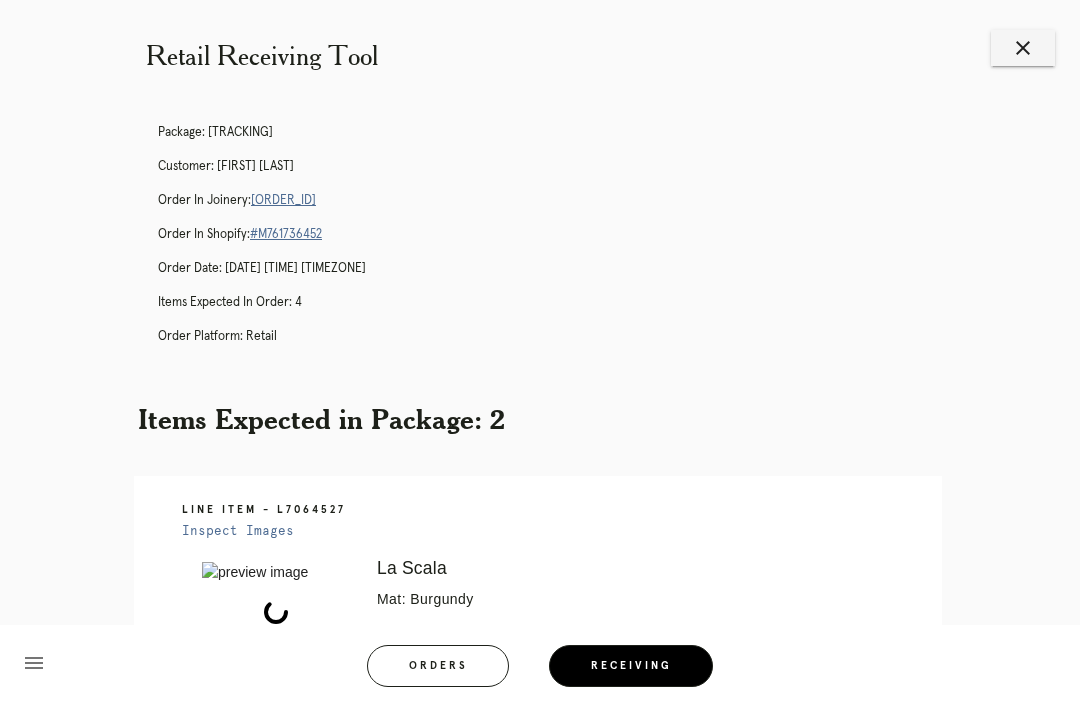scroll, scrollTop: 7, scrollLeft: 0, axis: vertical 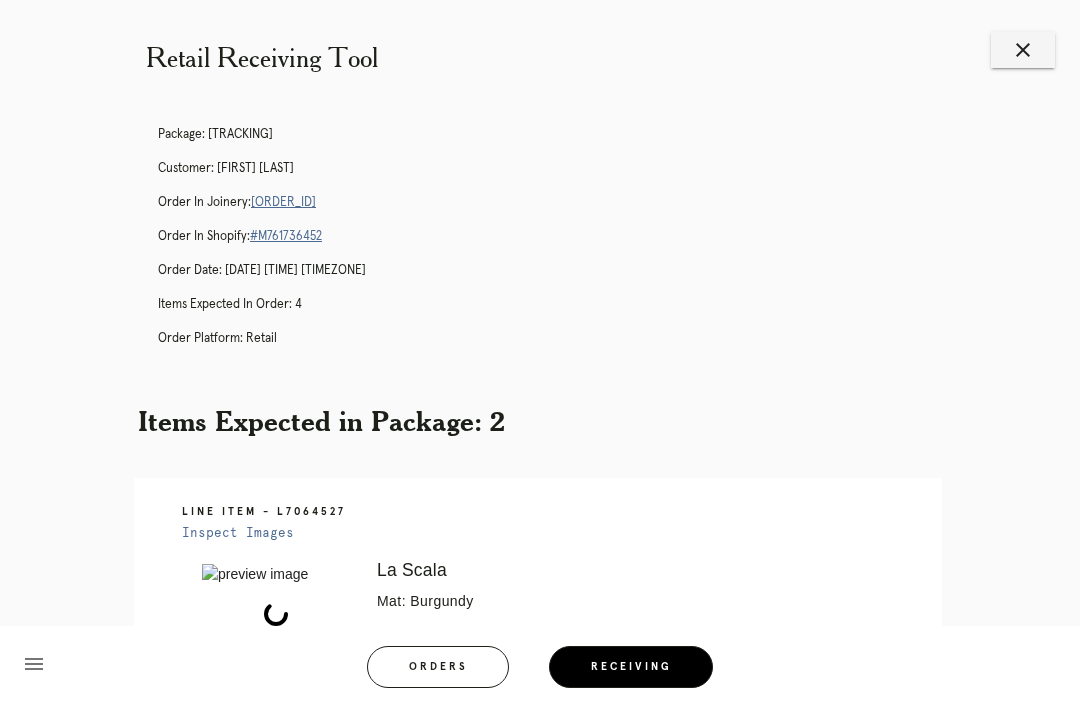 click on "[ORDER_ID]" at bounding box center (283, 202) 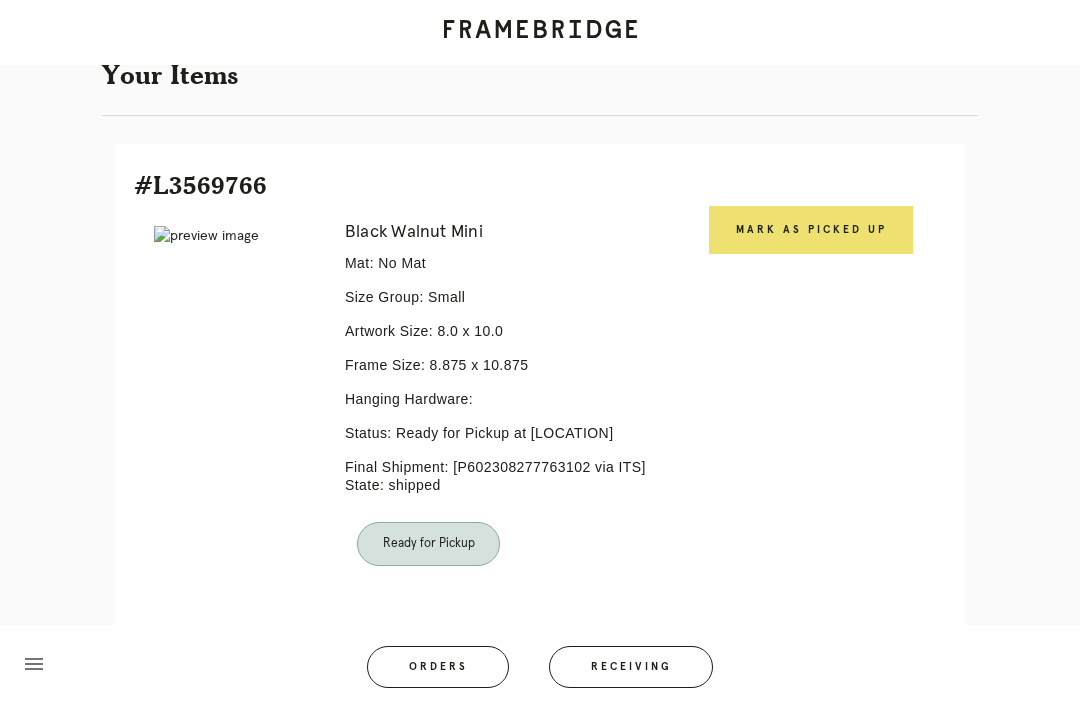 scroll, scrollTop: 388, scrollLeft: 0, axis: vertical 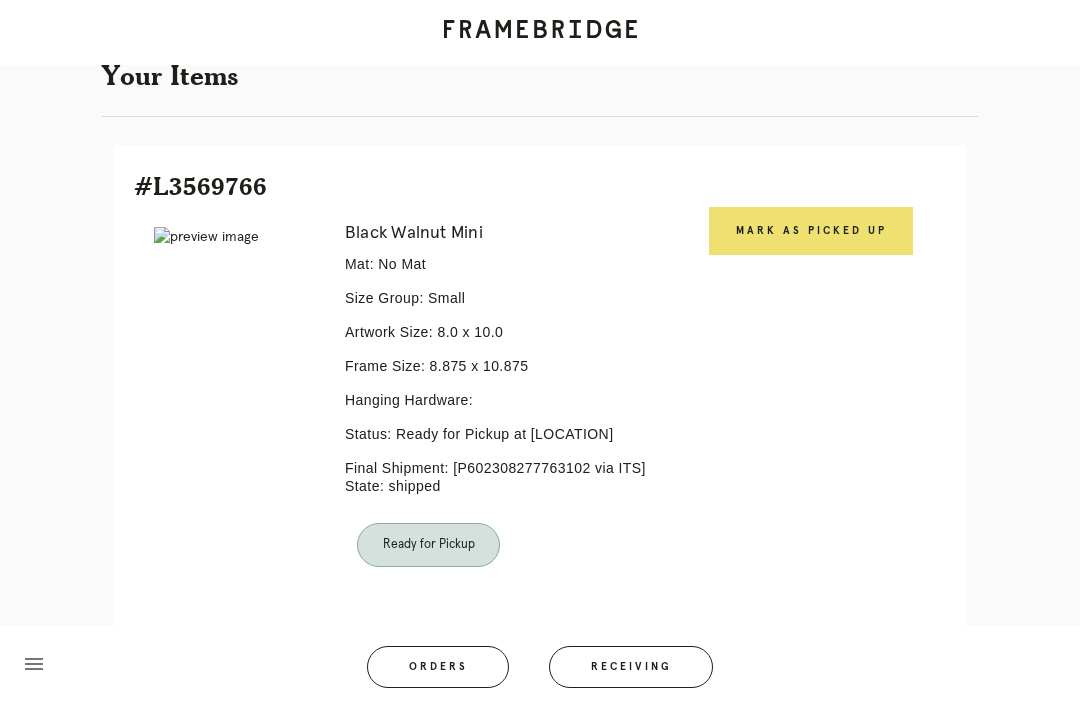 click on "Mark as Picked Up" at bounding box center [811, 231] 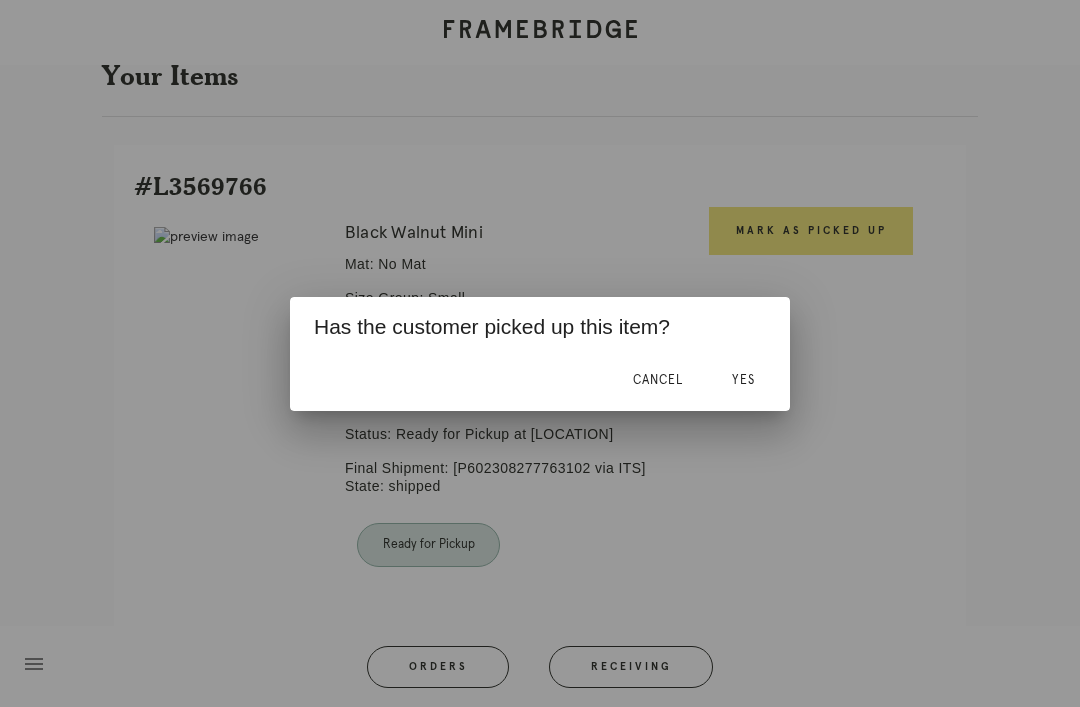 click on "Yes" at bounding box center (743, 380) 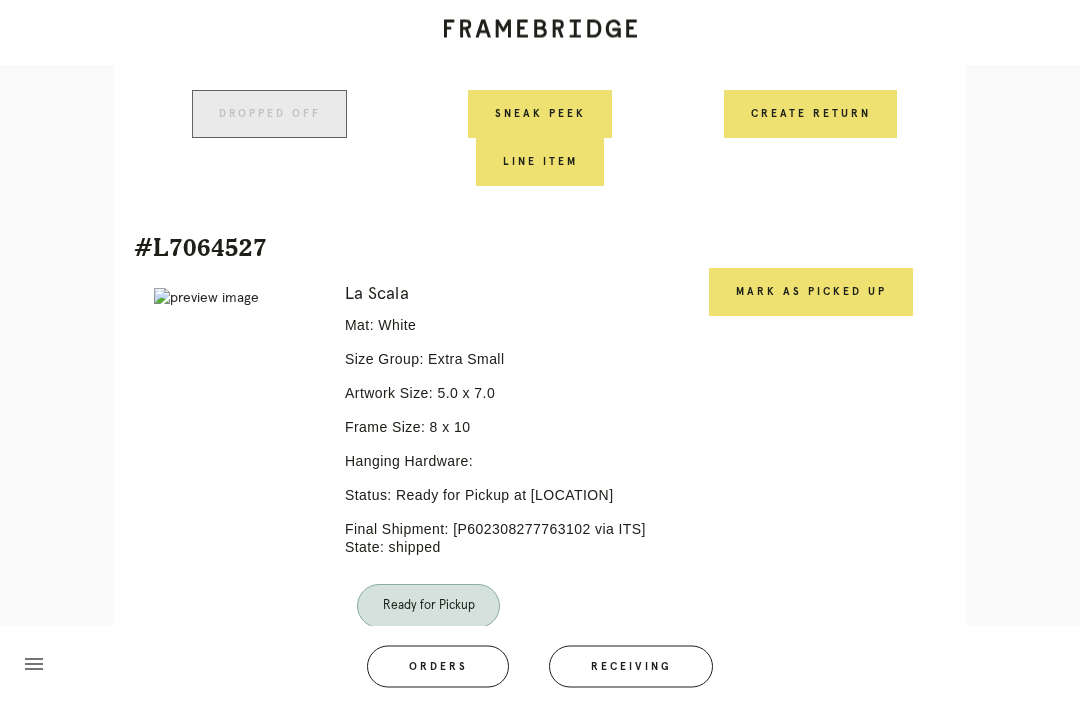 click on "Mark as Picked Up" at bounding box center (811, 293) 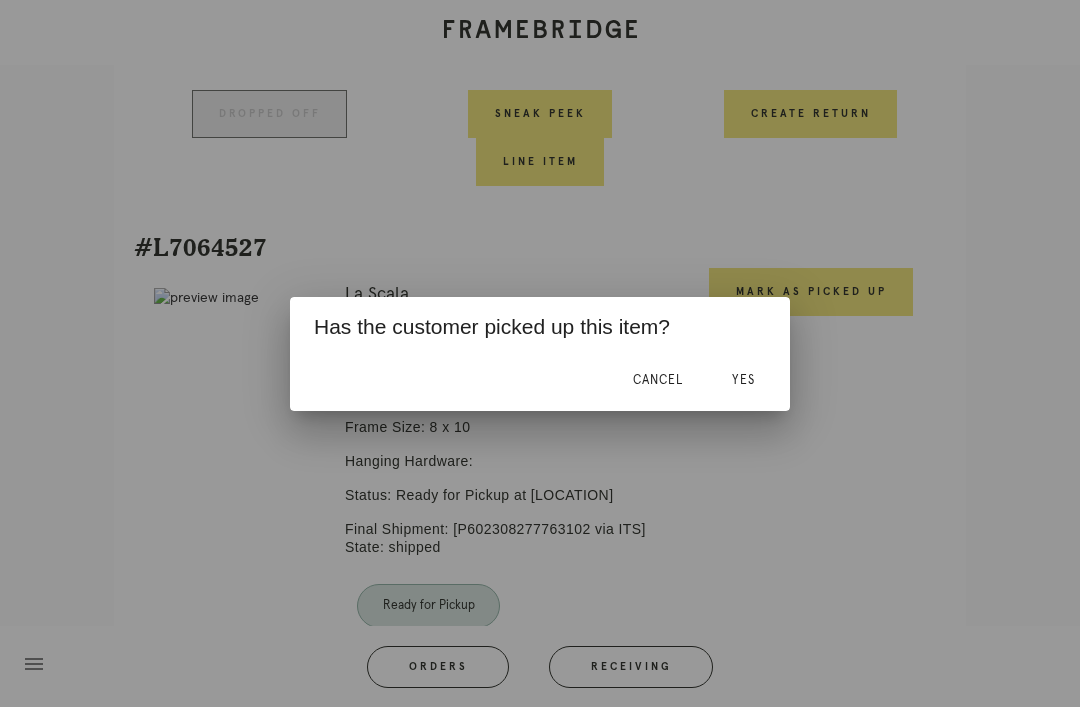 click on "Yes" at bounding box center [743, 380] 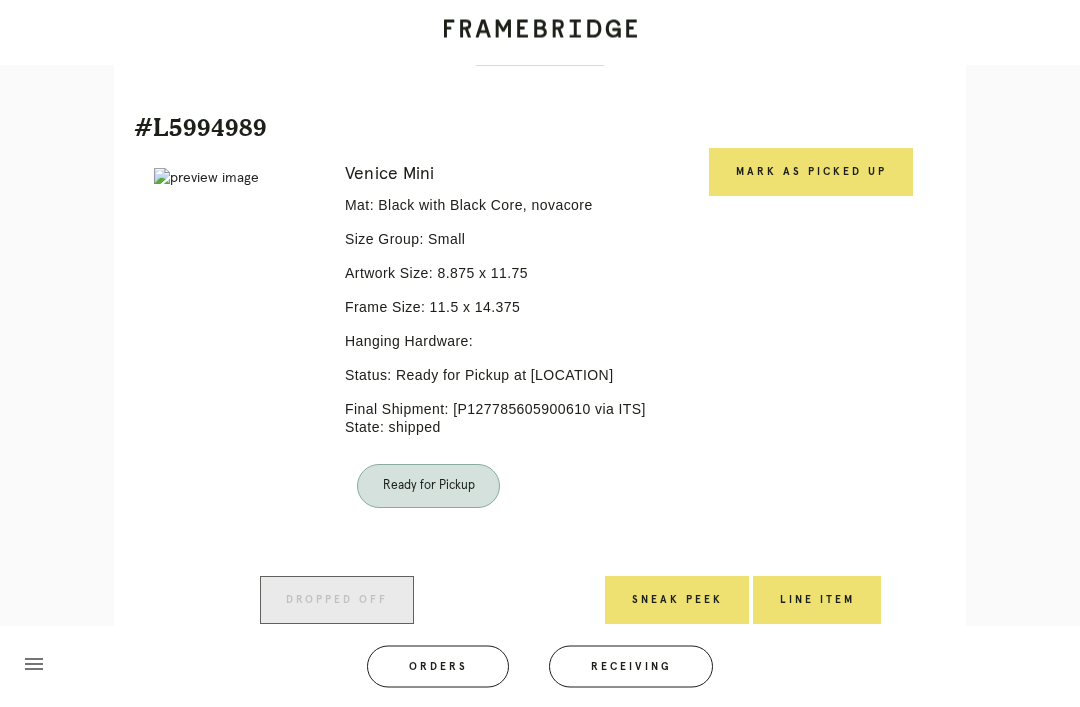 scroll, scrollTop: 2072, scrollLeft: 0, axis: vertical 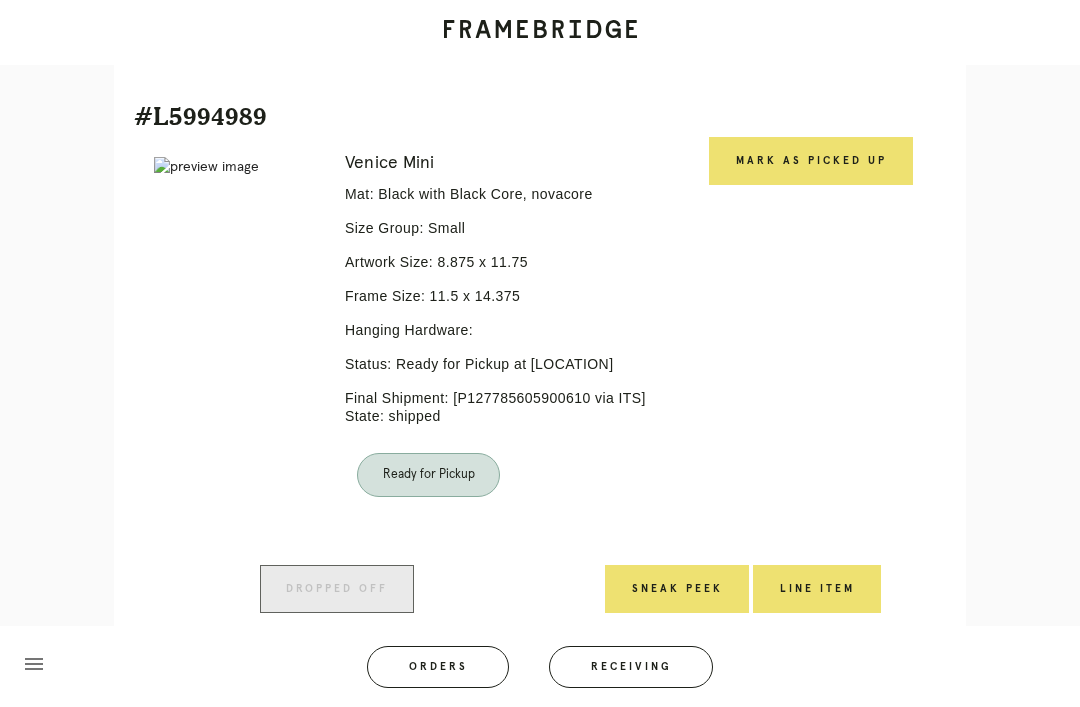 click on "Mark as Picked Up" at bounding box center [811, 161] 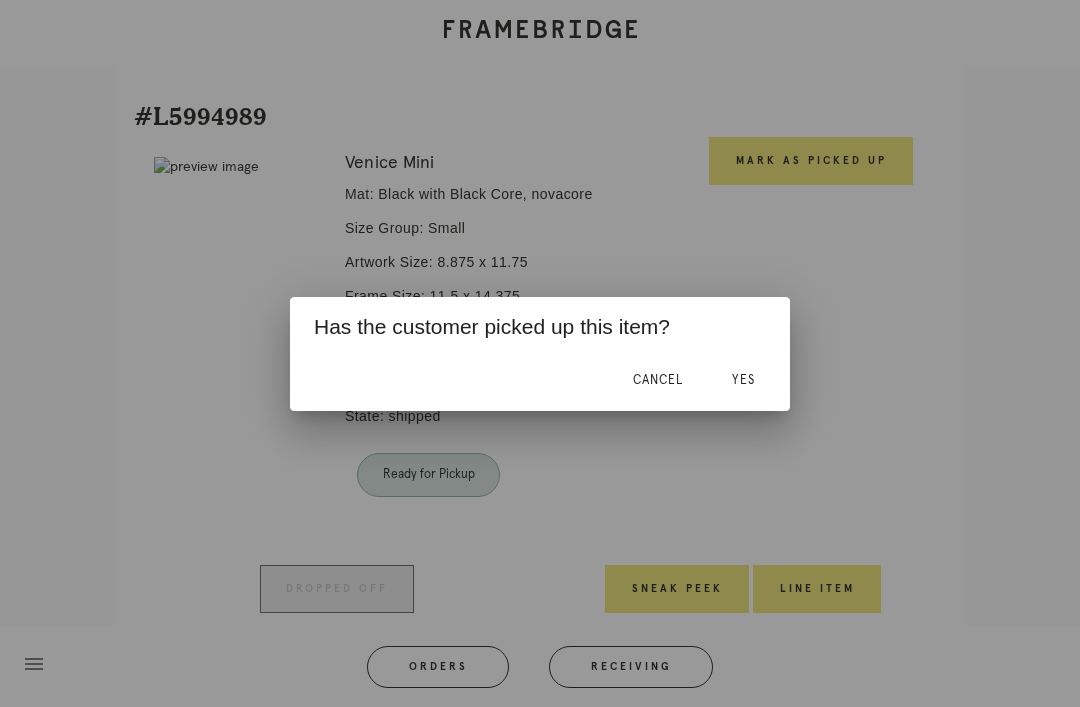 click on "Yes" at bounding box center (743, 381) 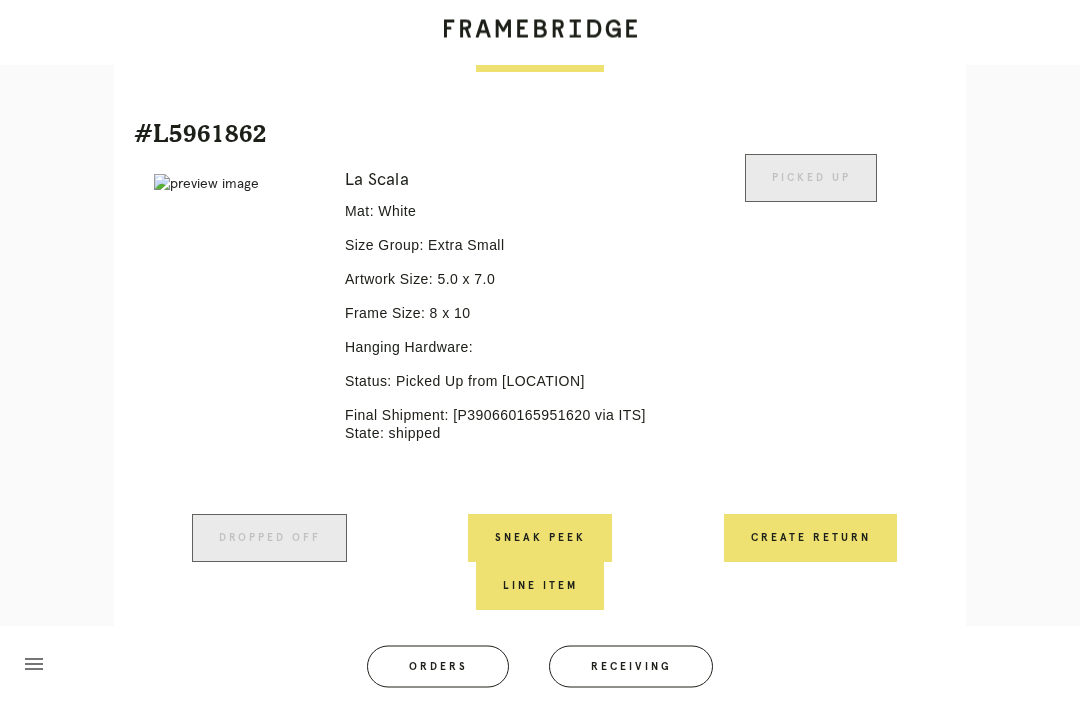 scroll, scrollTop: 979, scrollLeft: 0, axis: vertical 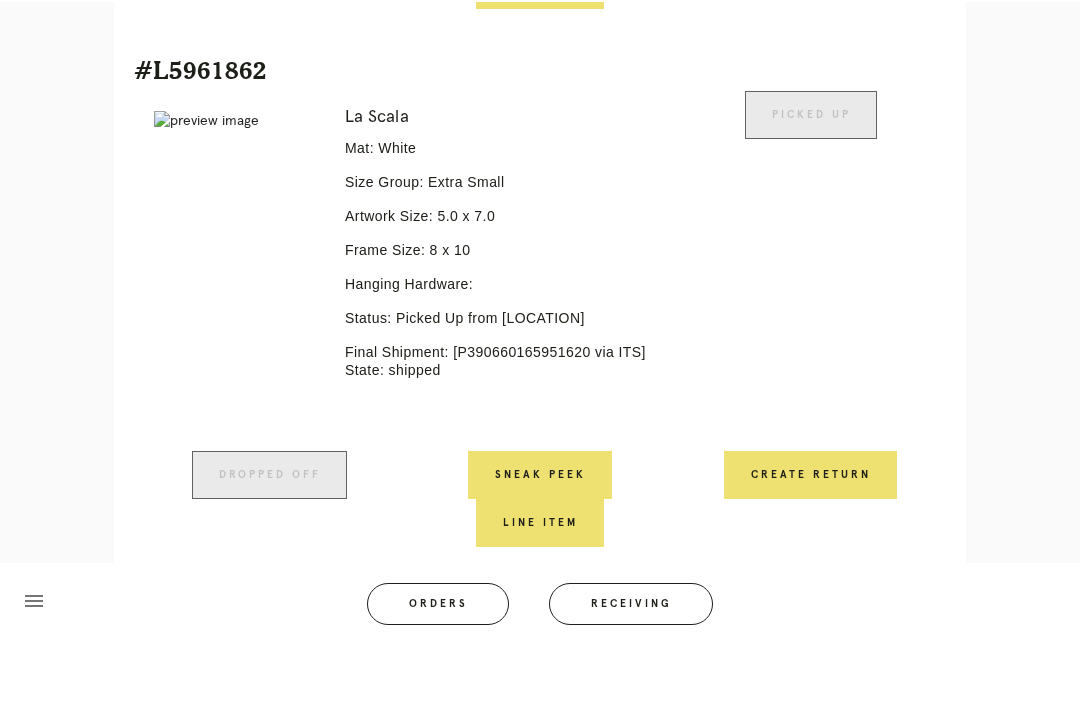click on "Orders" at bounding box center [438, 667] 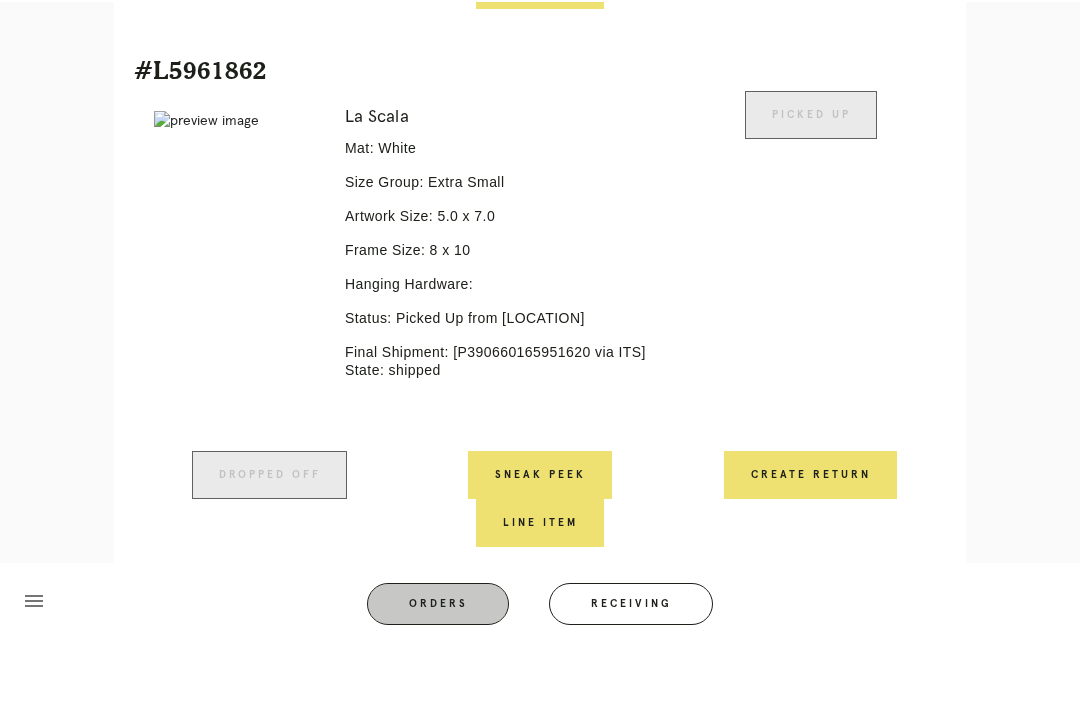 scroll, scrollTop: 64, scrollLeft: 0, axis: vertical 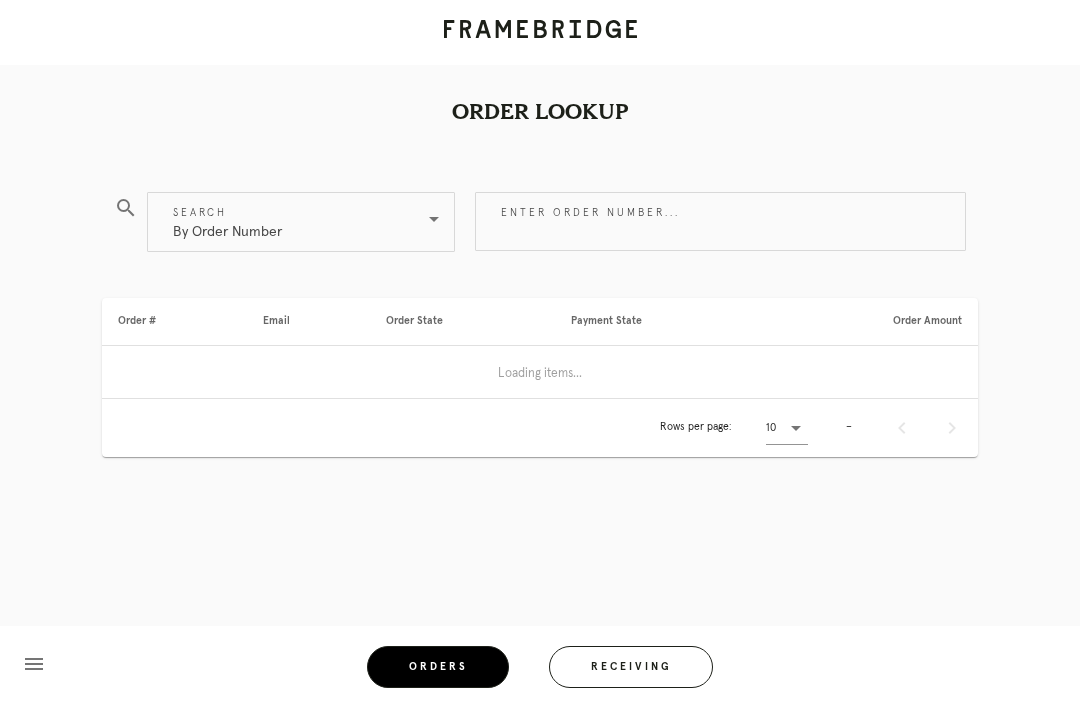 click on "Enter order number..." at bounding box center [720, 221] 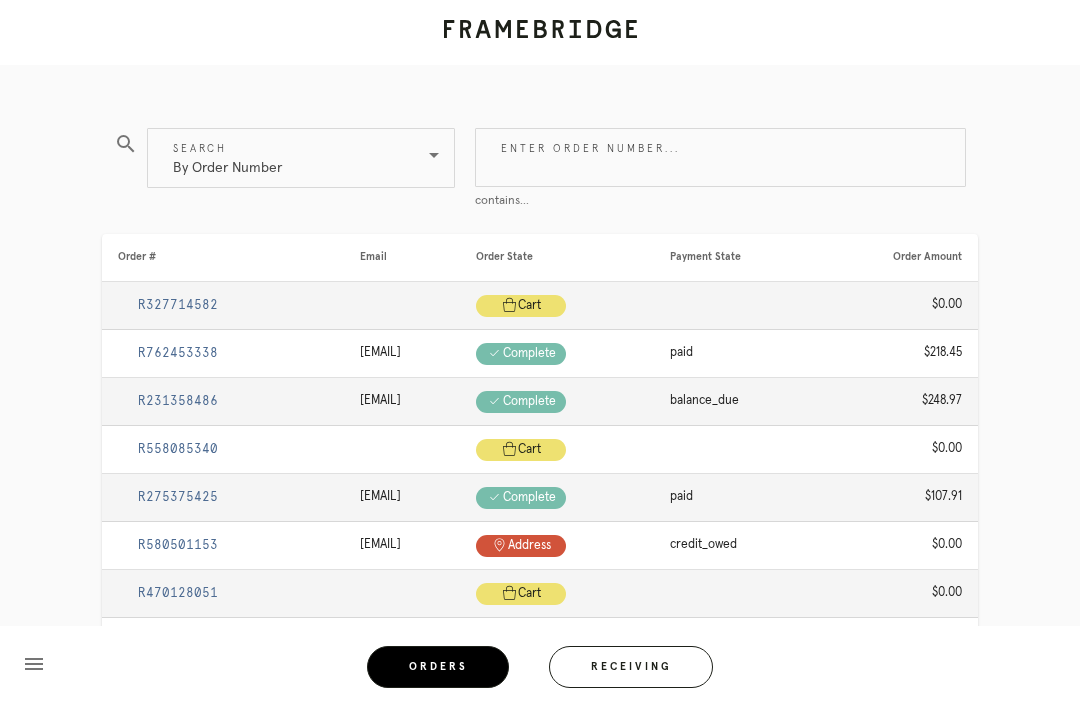 click on "By Order Number" at bounding box center (287, 158) 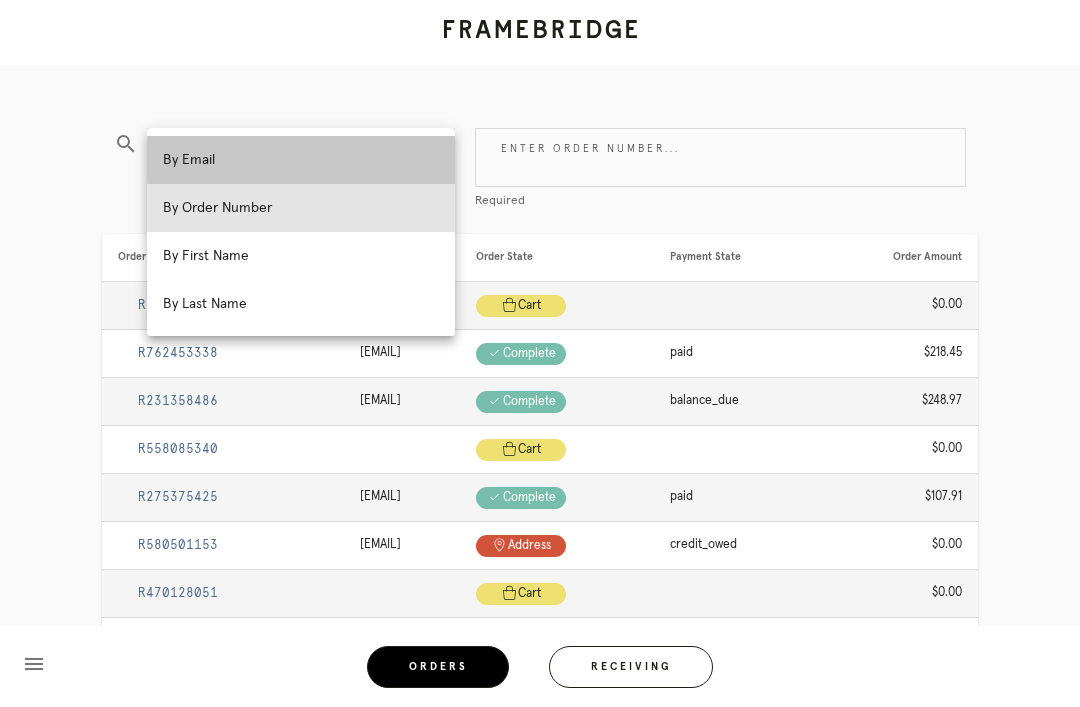 click on "By Email" at bounding box center (301, 160) 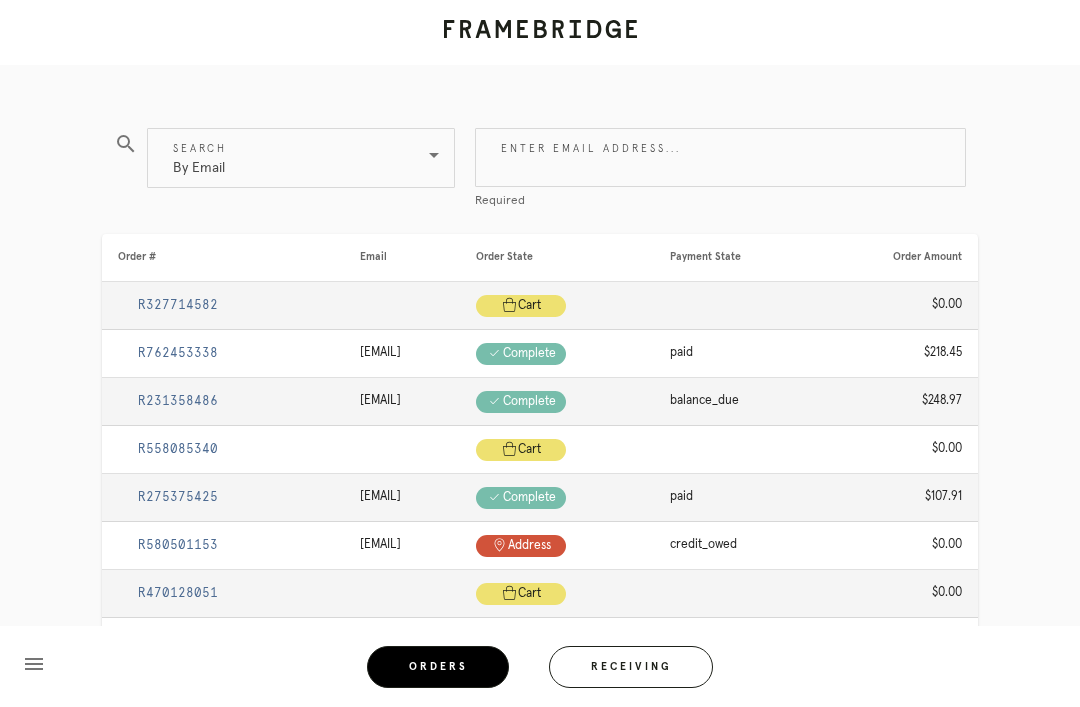 click on "Enter email address..." at bounding box center (720, 157) 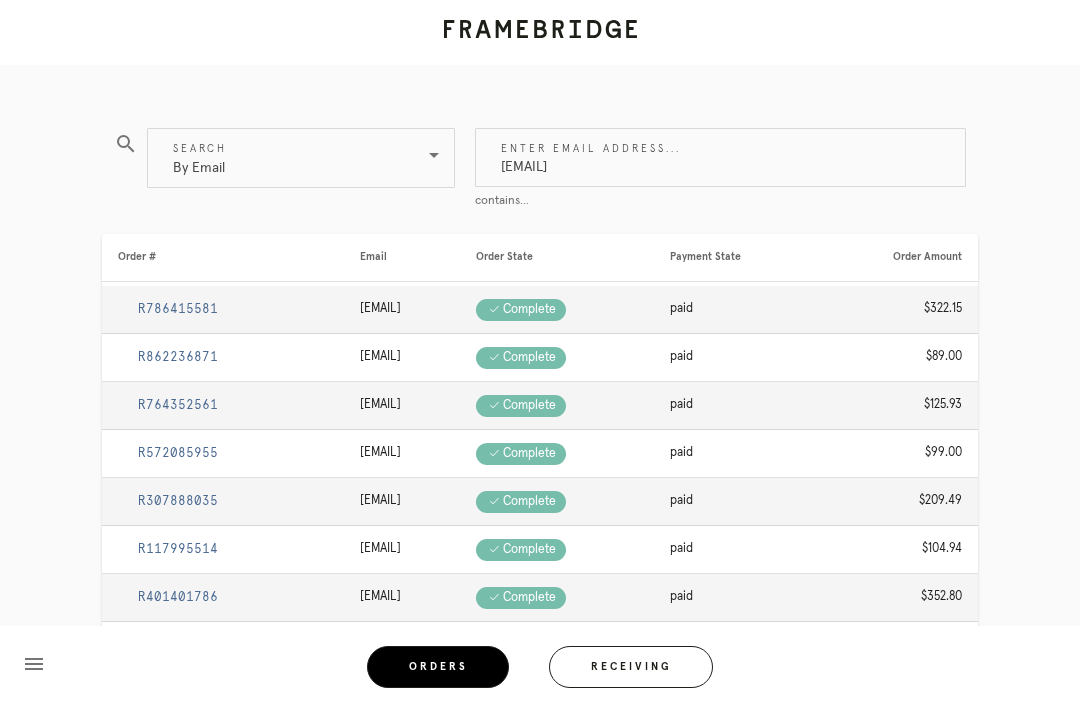 type on "Benuhing@gmail.com" 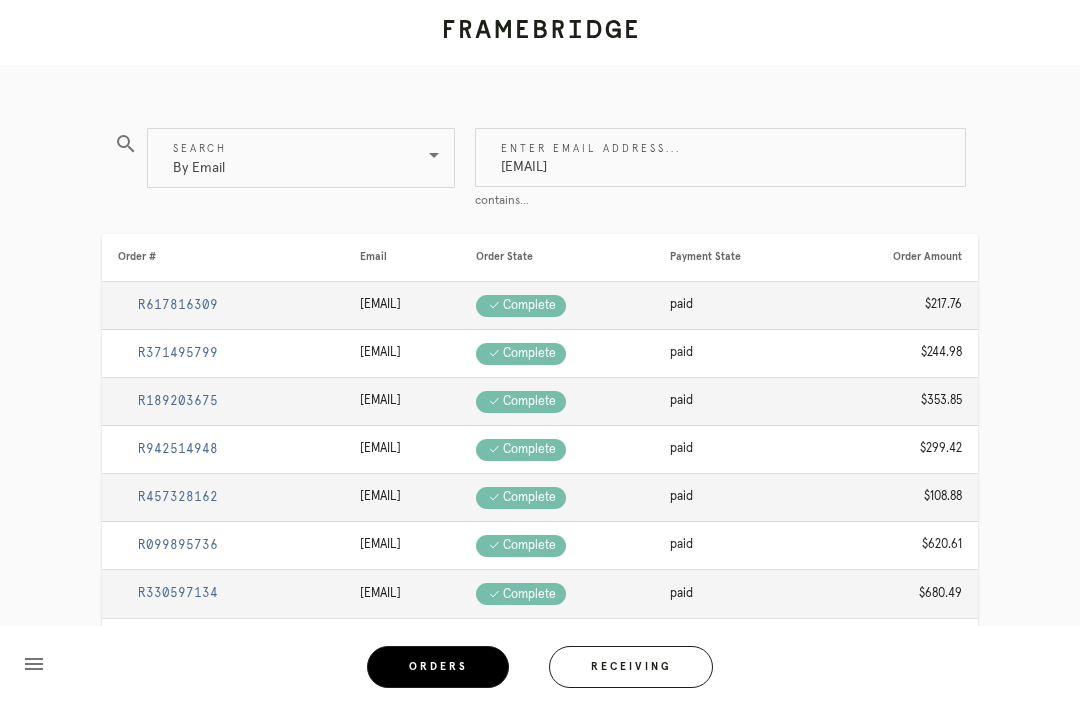 click on "R617816309" at bounding box center [178, 305] 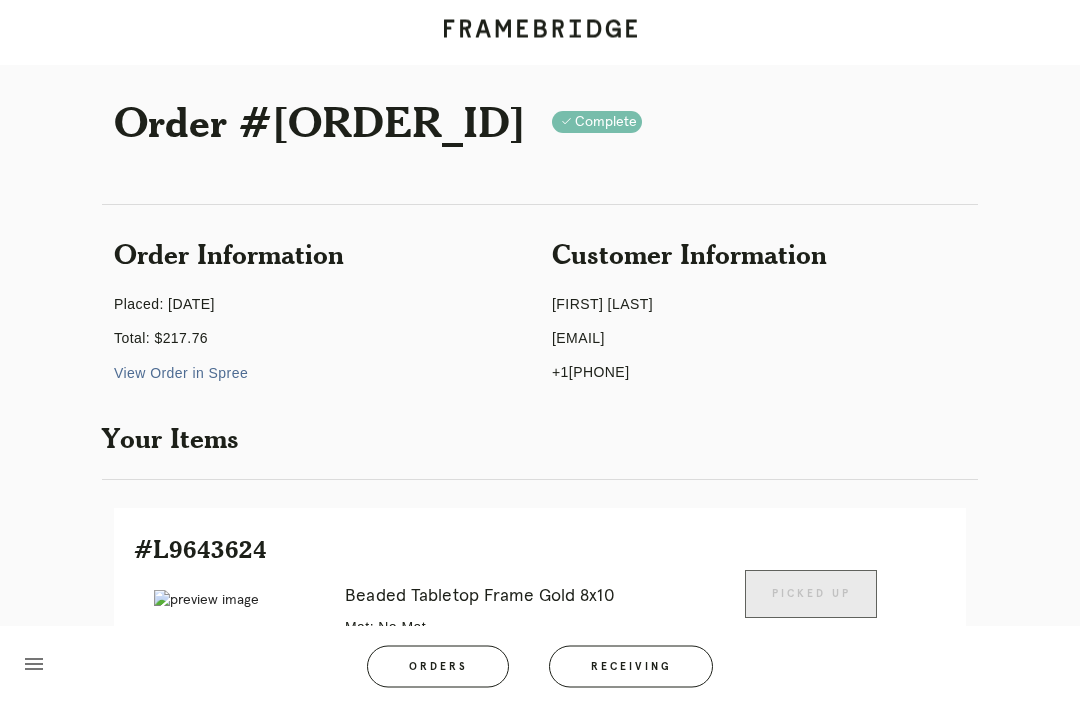 scroll, scrollTop: 0, scrollLeft: 0, axis: both 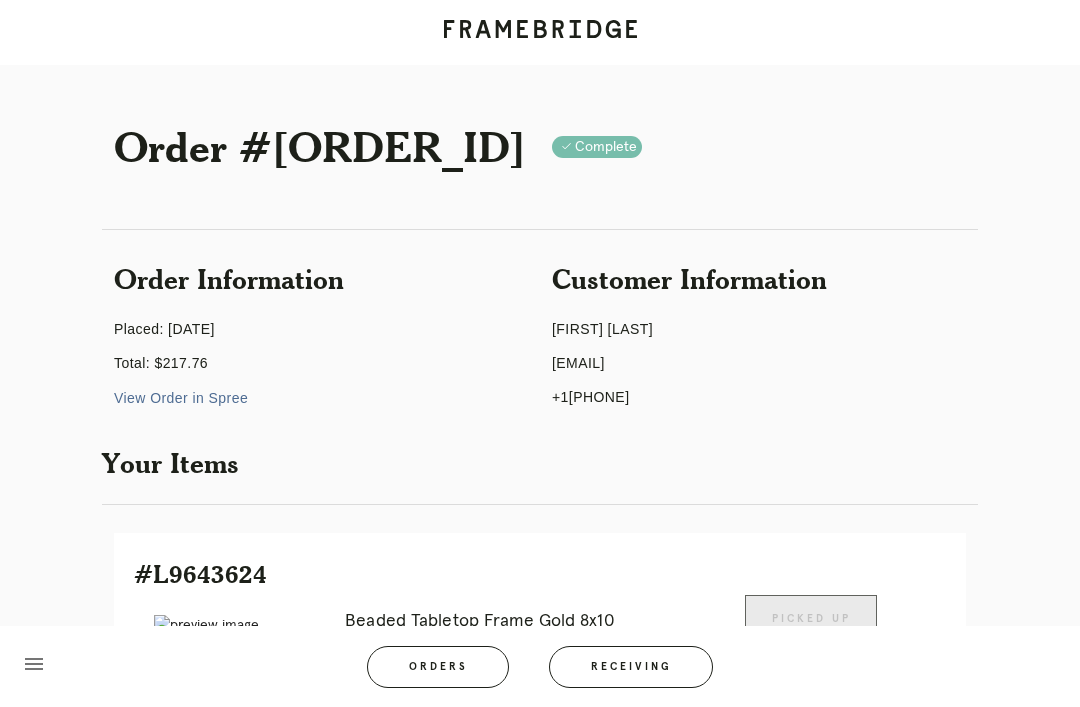click on "benuhing@gmail.com" at bounding box center (759, 363) 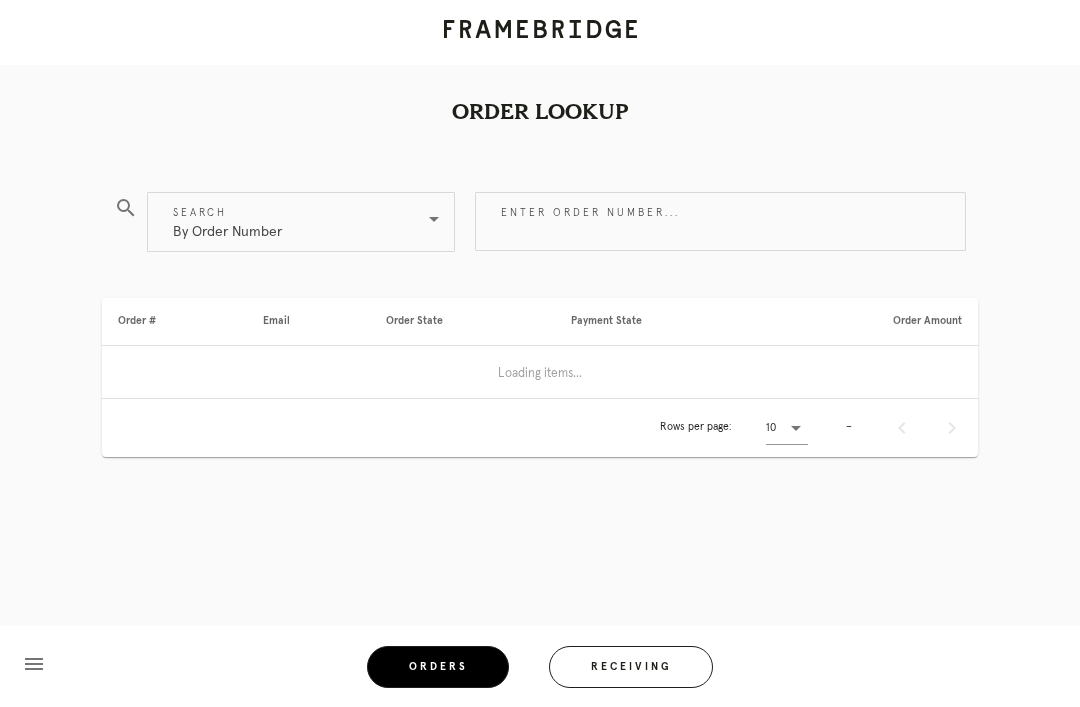 scroll, scrollTop: 64, scrollLeft: 0, axis: vertical 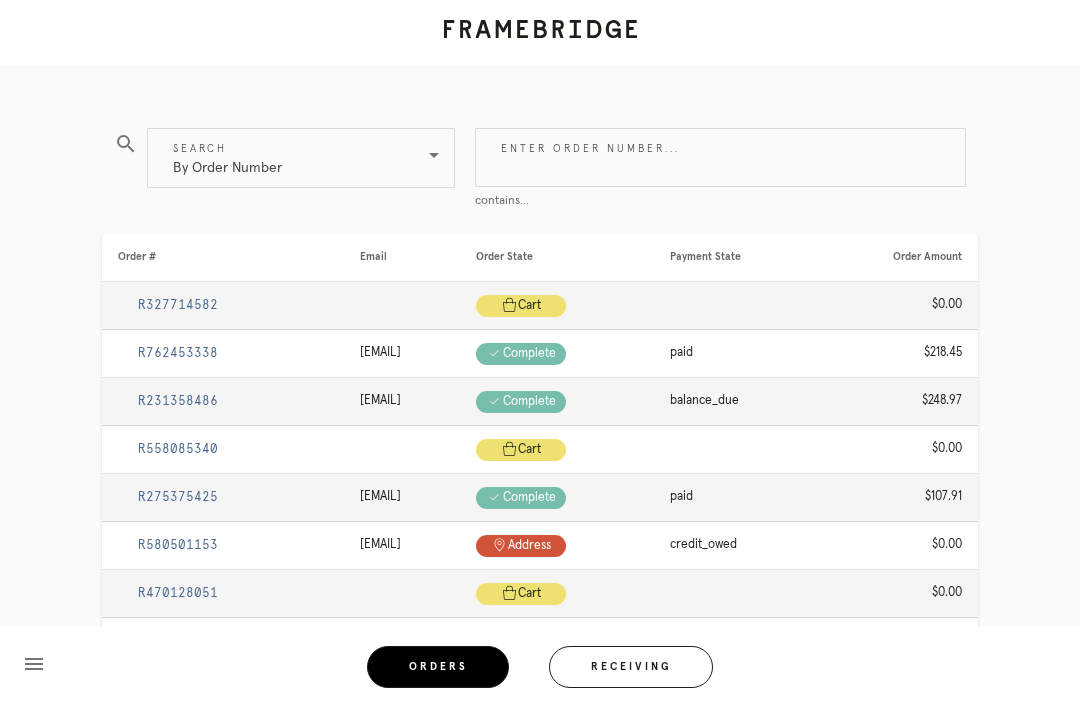 click at bounding box center [434, 155] 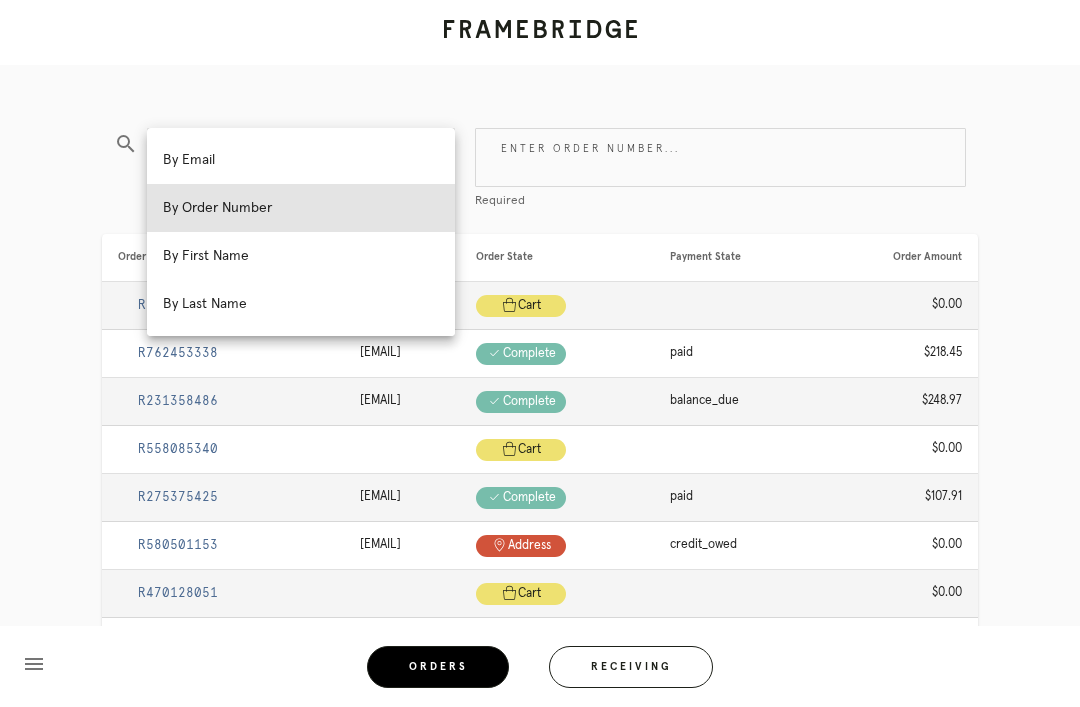 click on "By Email" at bounding box center (301, 160) 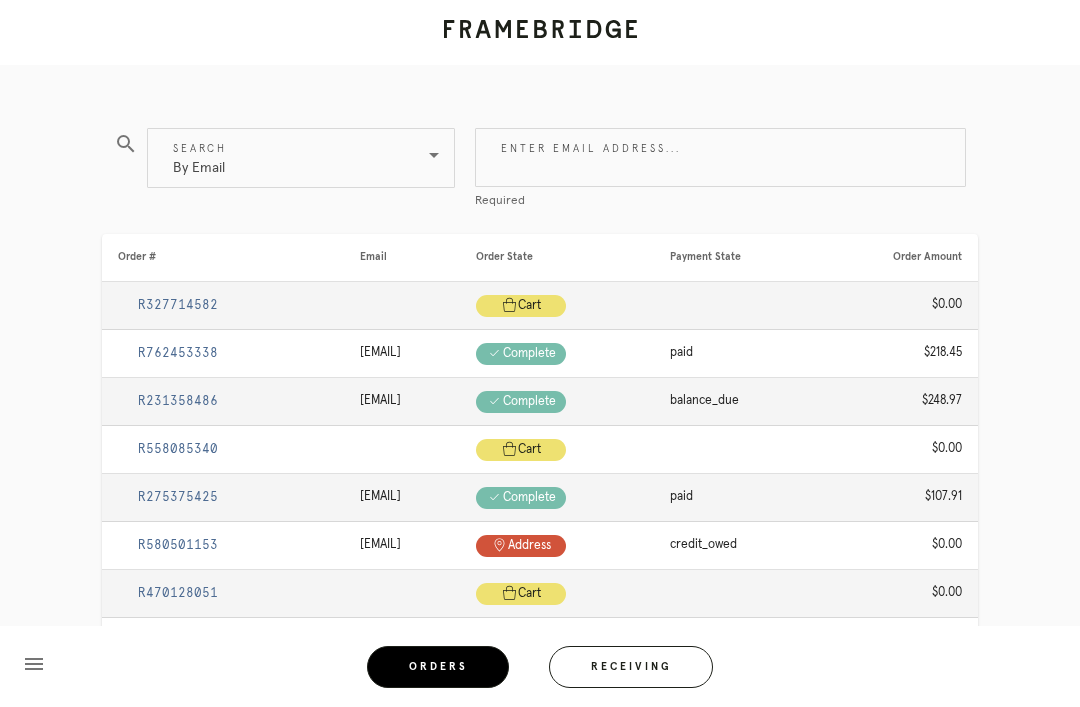 click on "Enter email address..." at bounding box center [720, 157] 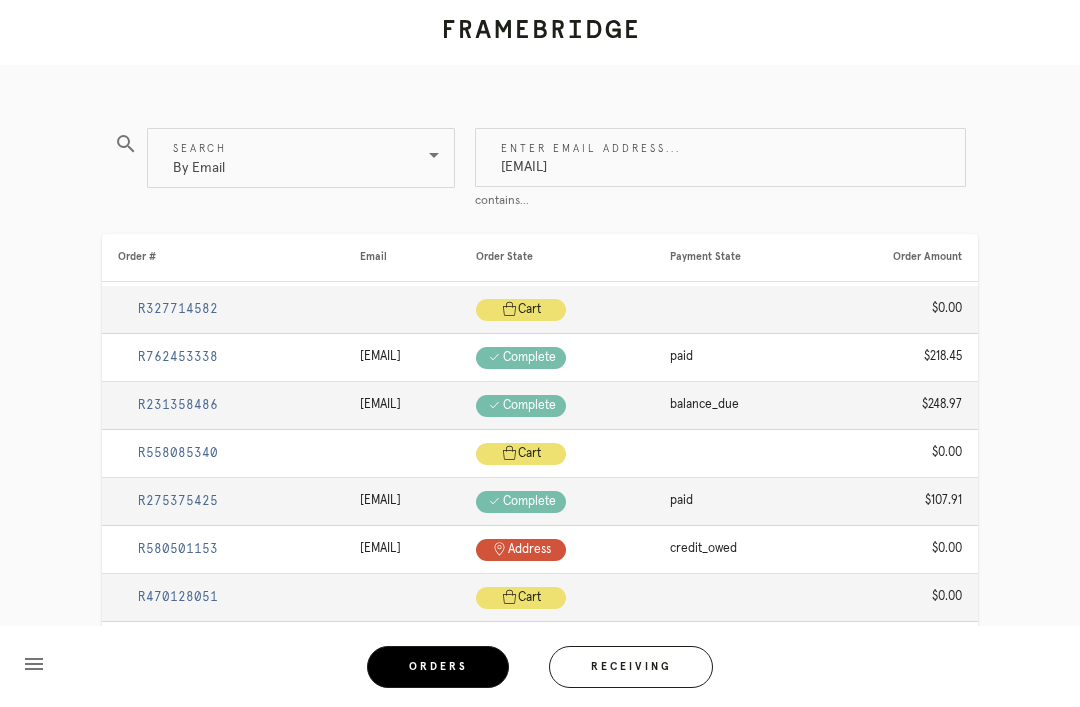 type on "benuhing@gmail.com" 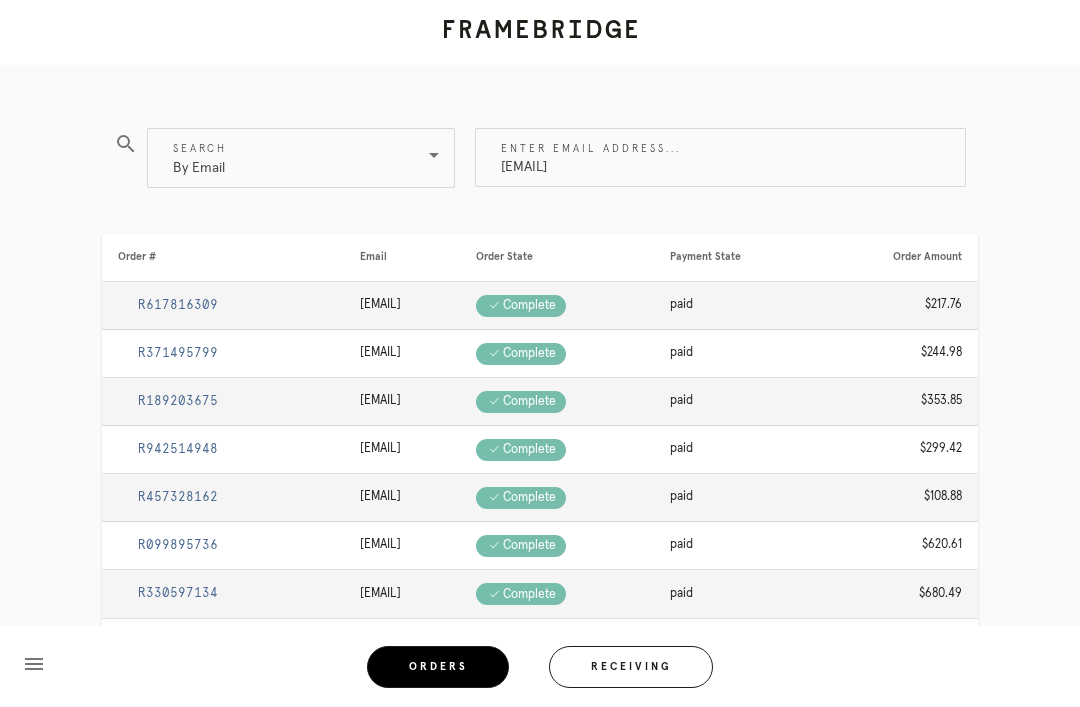 click on "R371495799" at bounding box center [178, 353] 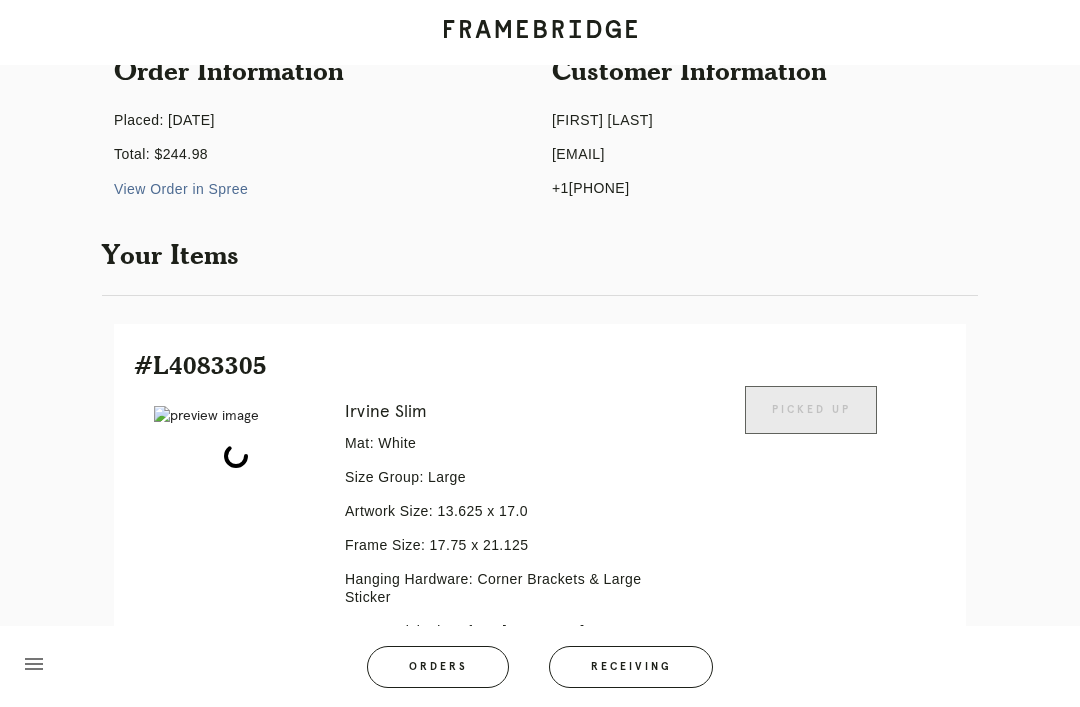 scroll, scrollTop: 0, scrollLeft: 0, axis: both 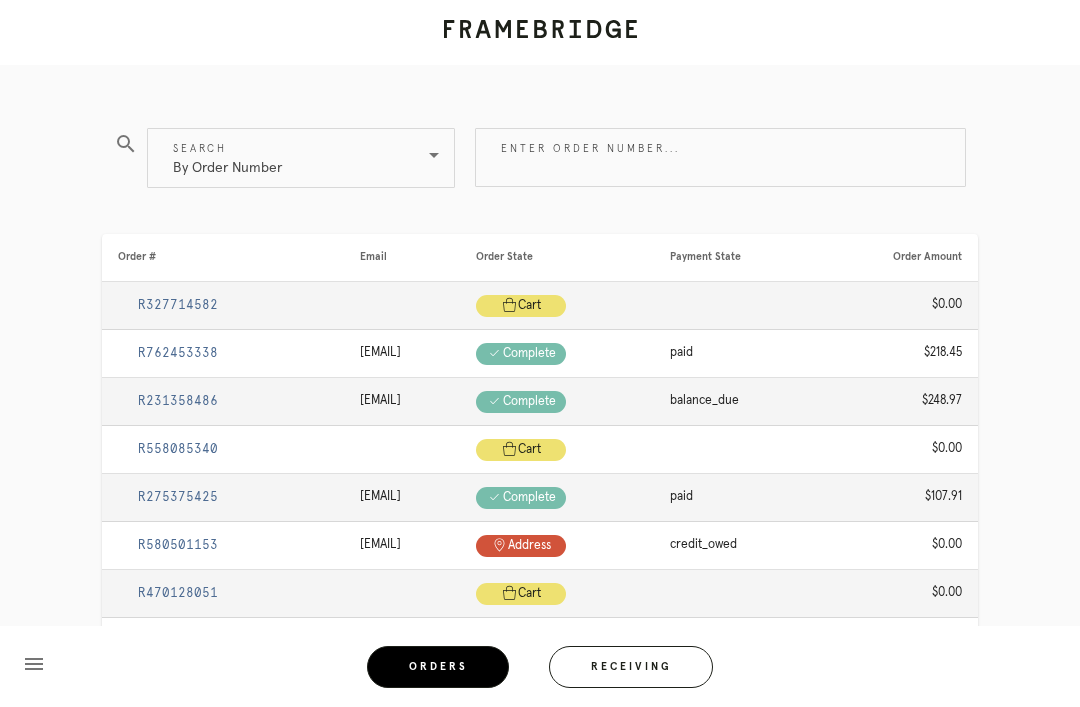 click on "By Order Number" at bounding box center (287, 158) 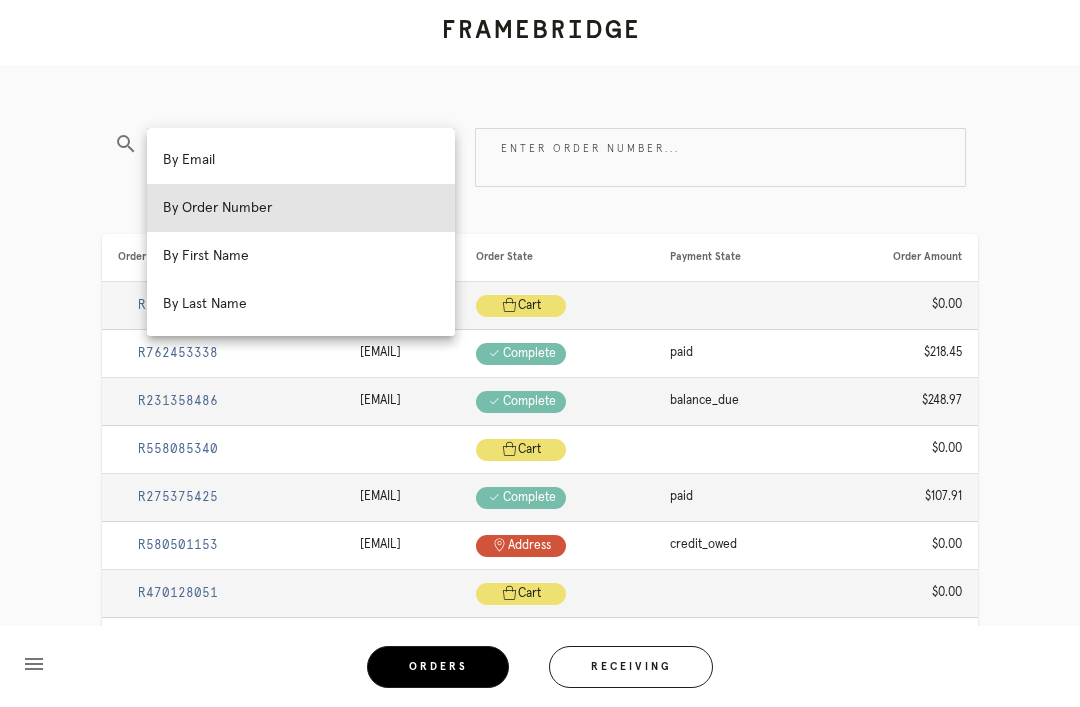 click on "By Email" at bounding box center (301, 160) 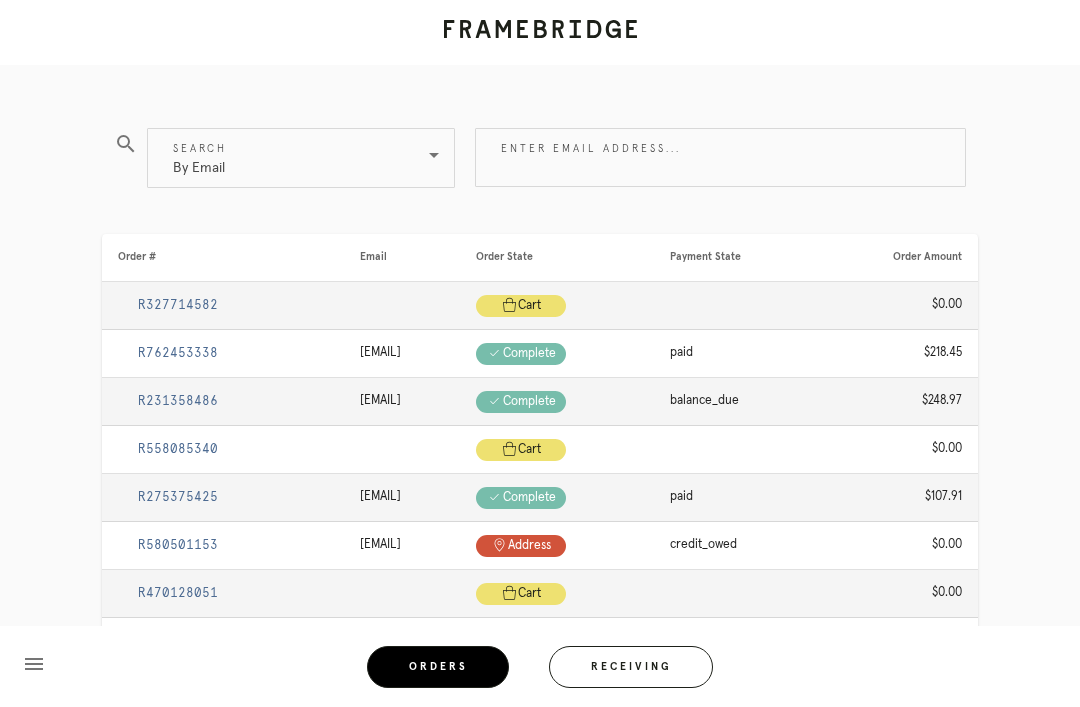 click on "Enter email address..." at bounding box center (720, 157) 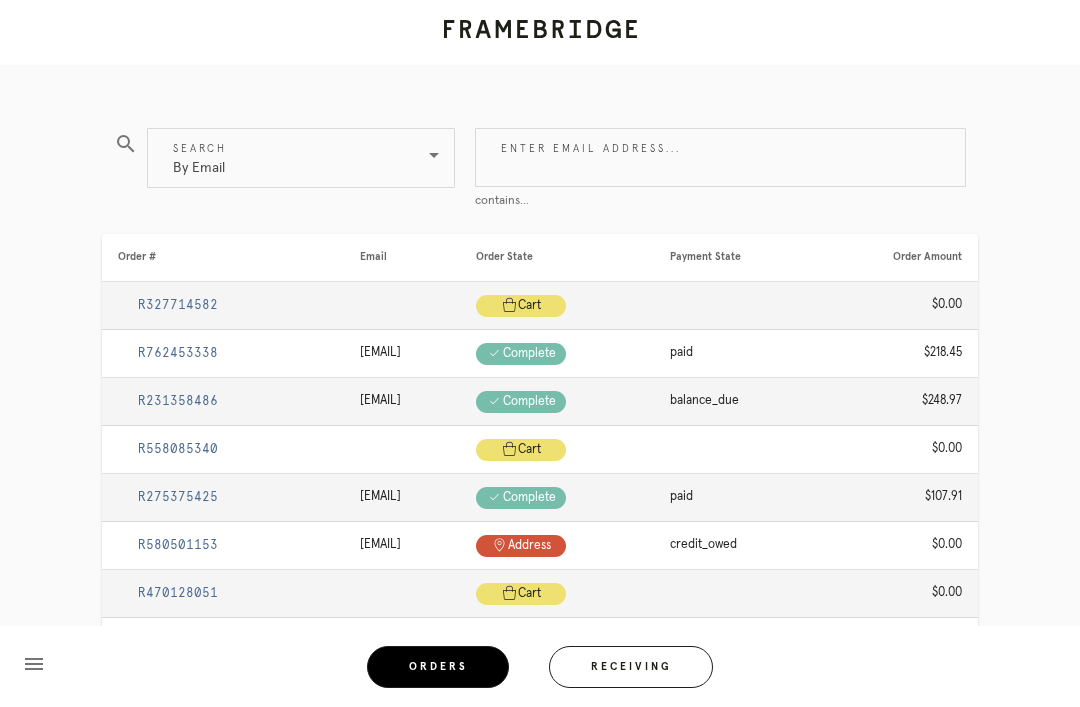 click on "Enter email address..." at bounding box center [720, 157] 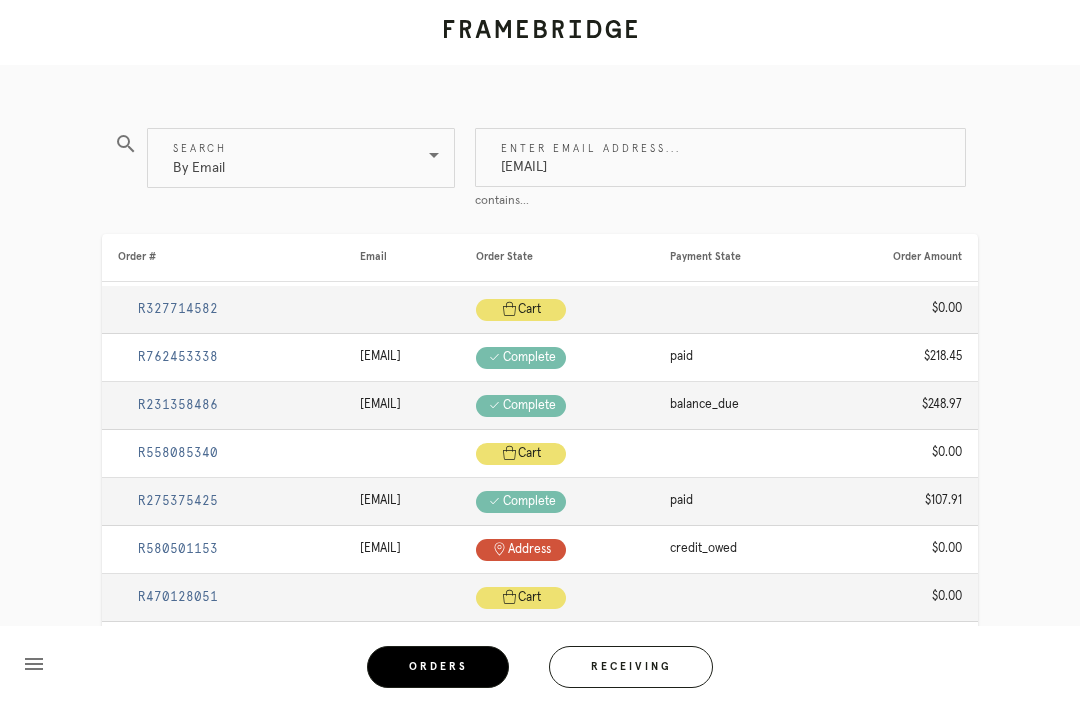 type on "benuhing@gmail.com" 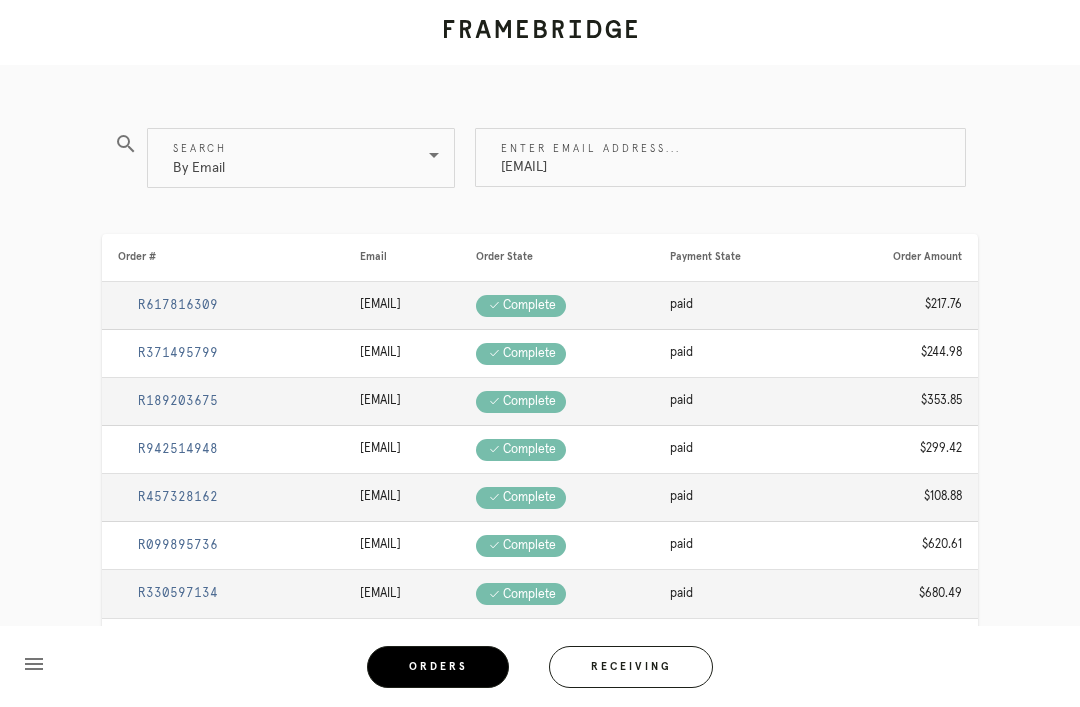 click on "R189203675" at bounding box center (178, 401) 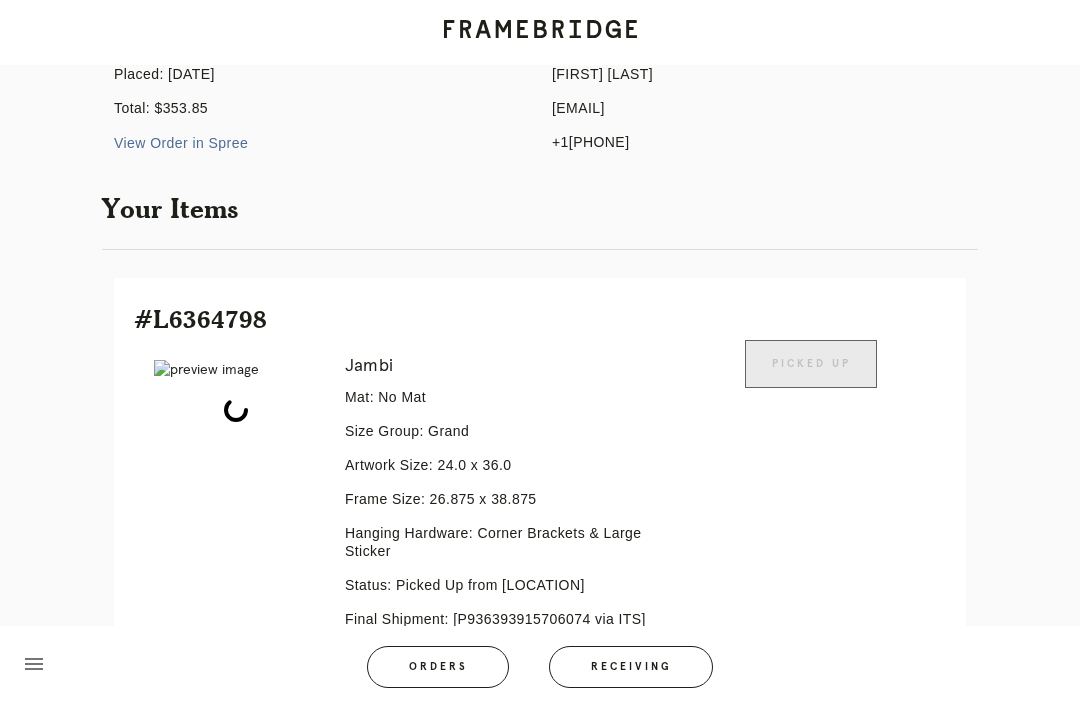 scroll, scrollTop: 0, scrollLeft: 0, axis: both 